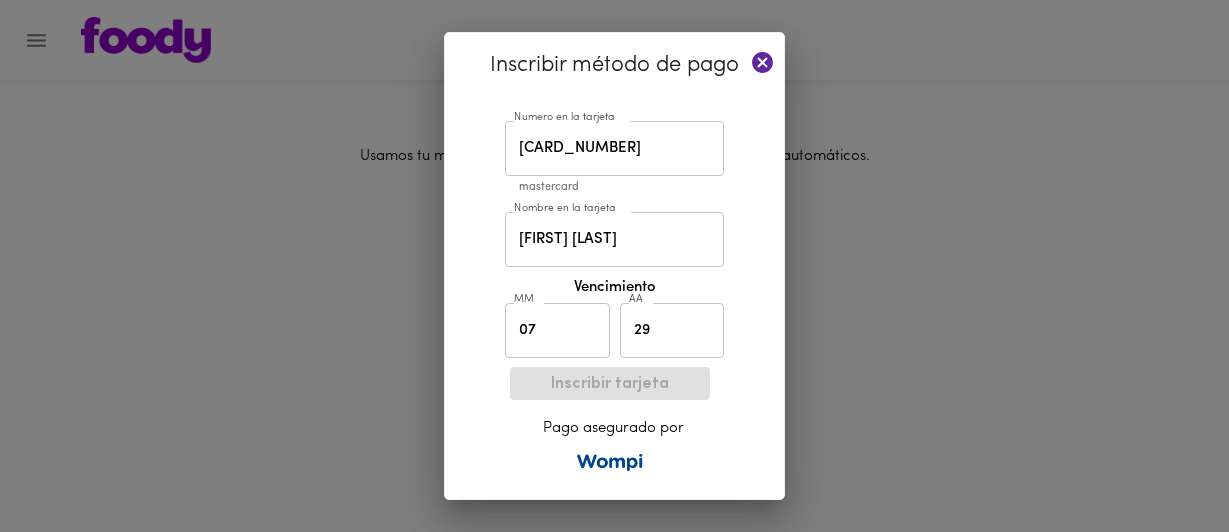 scroll, scrollTop: 0, scrollLeft: 0, axis: both 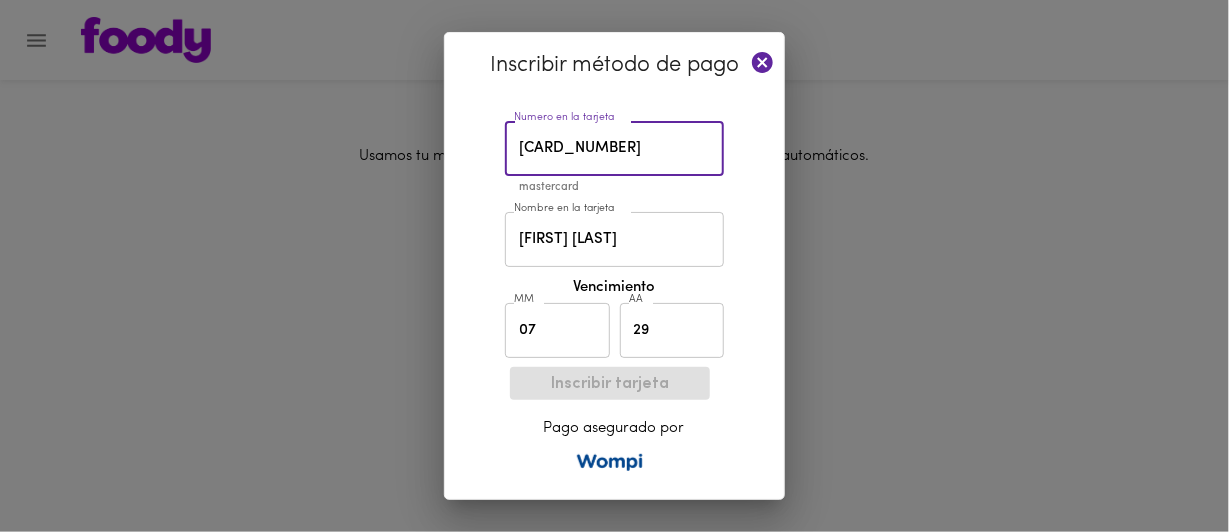 click 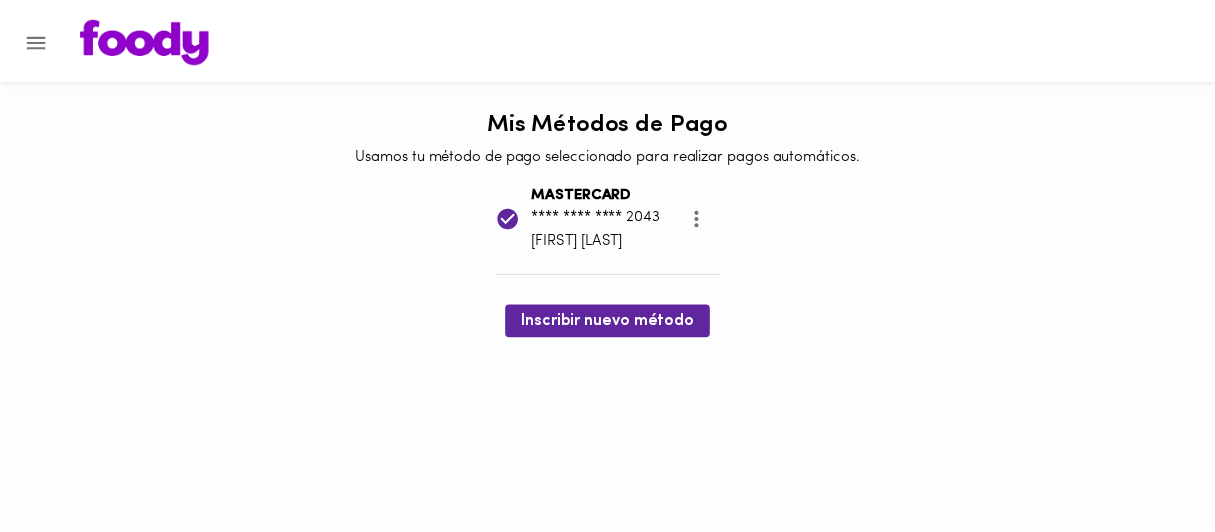scroll, scrollTop: 0, scrollLeft: 0, axis: both 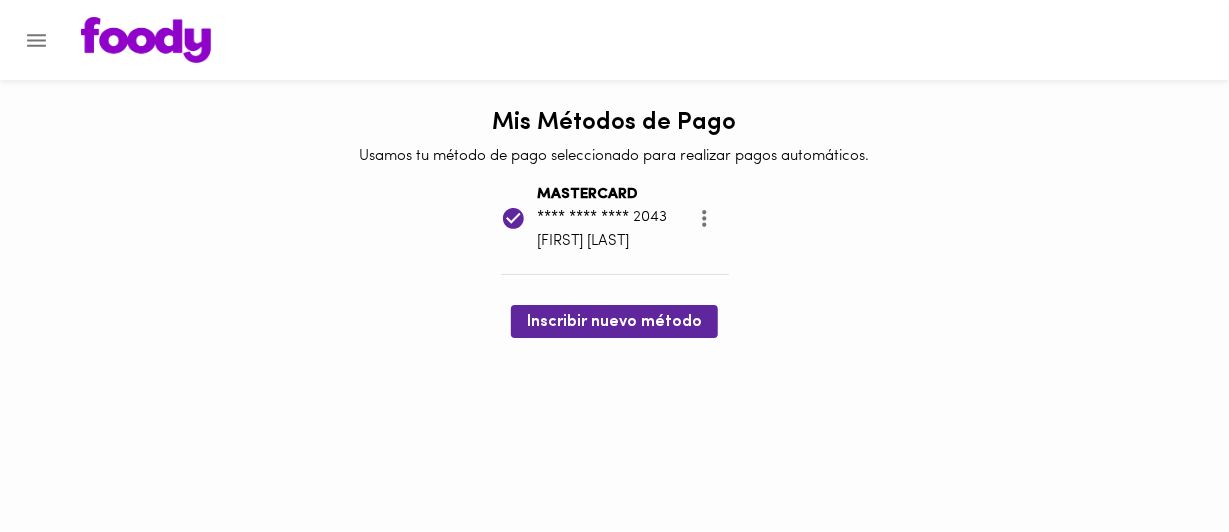 click 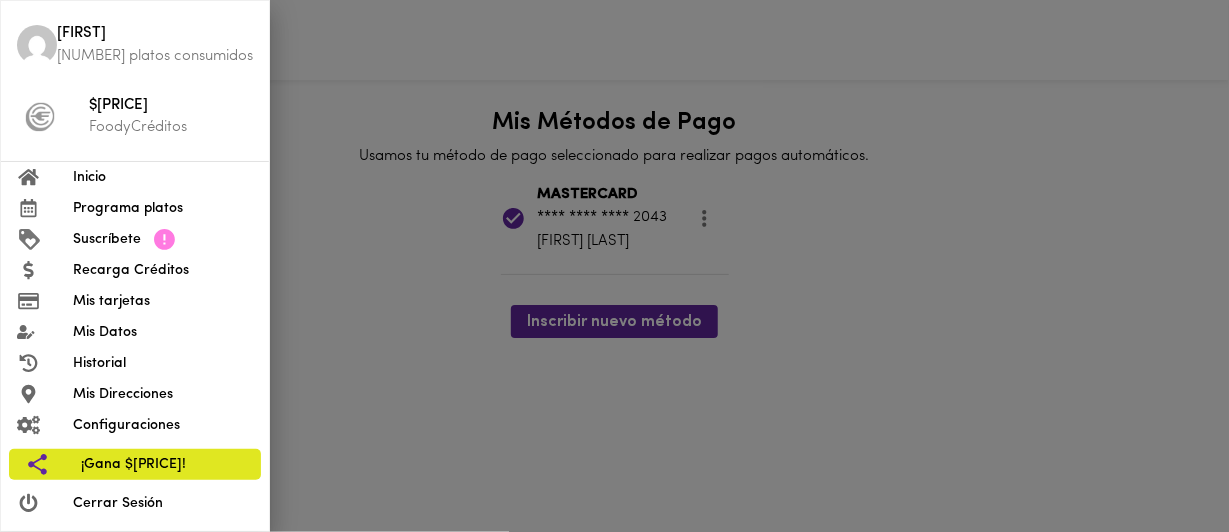click at bounding box center (614, 266) 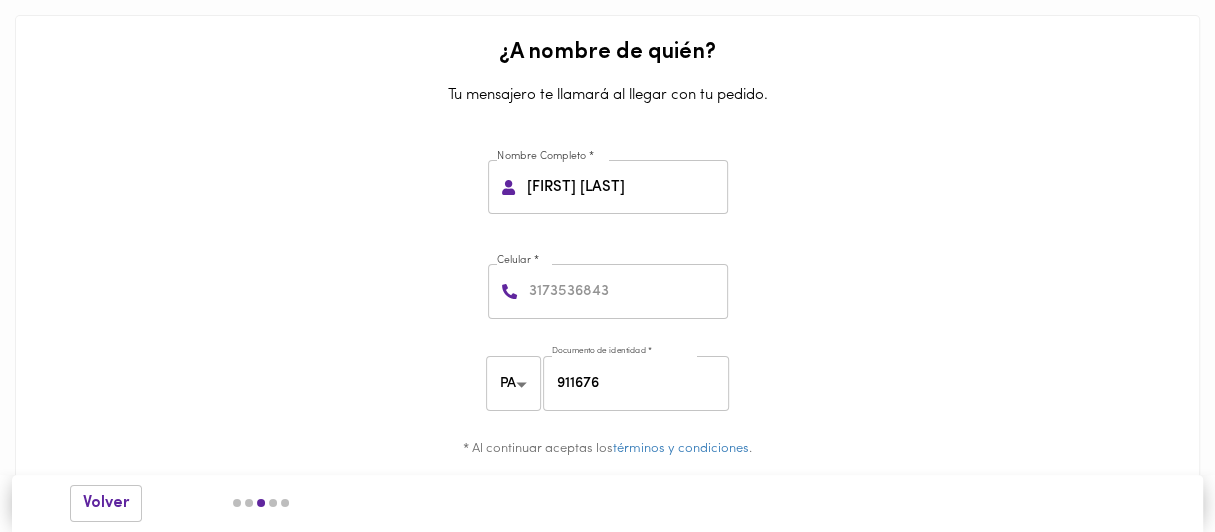 click on "Volver" at bounding box center [106, 503] 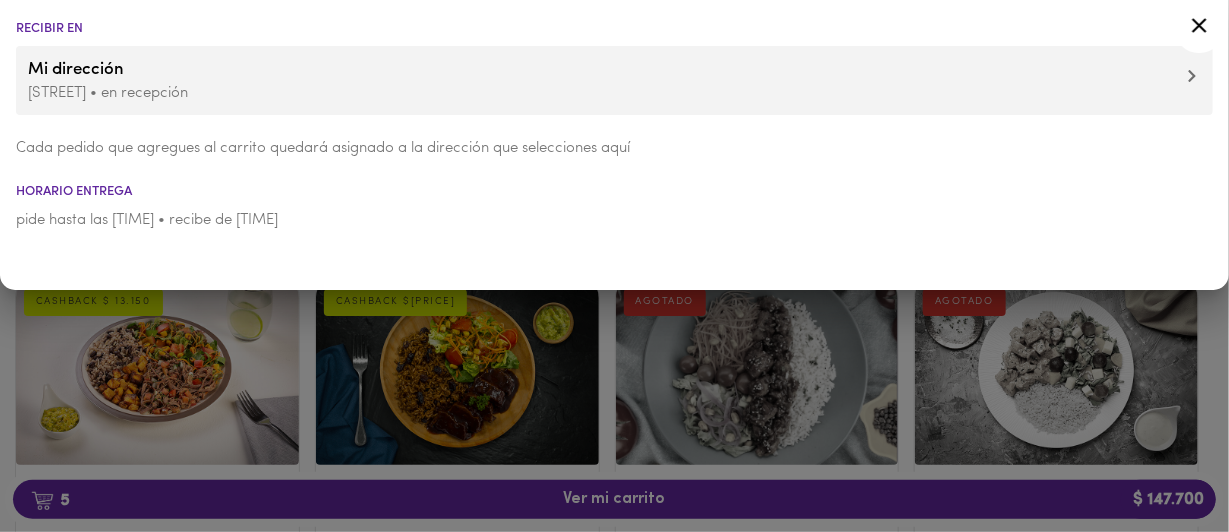 click 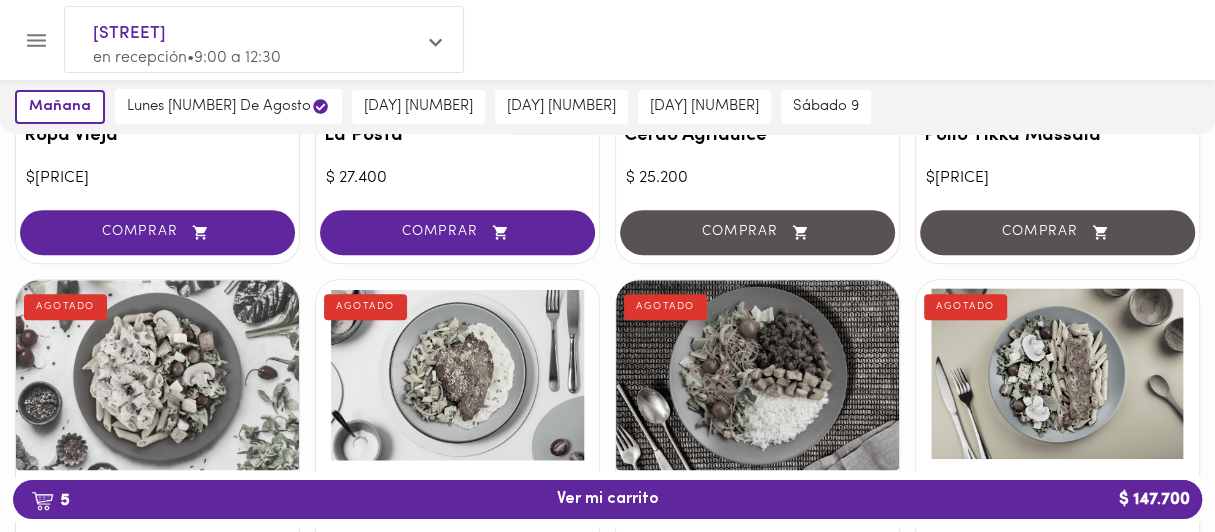 scroll, scrollTop: 400, scrollLeft: 0, axis: vertical 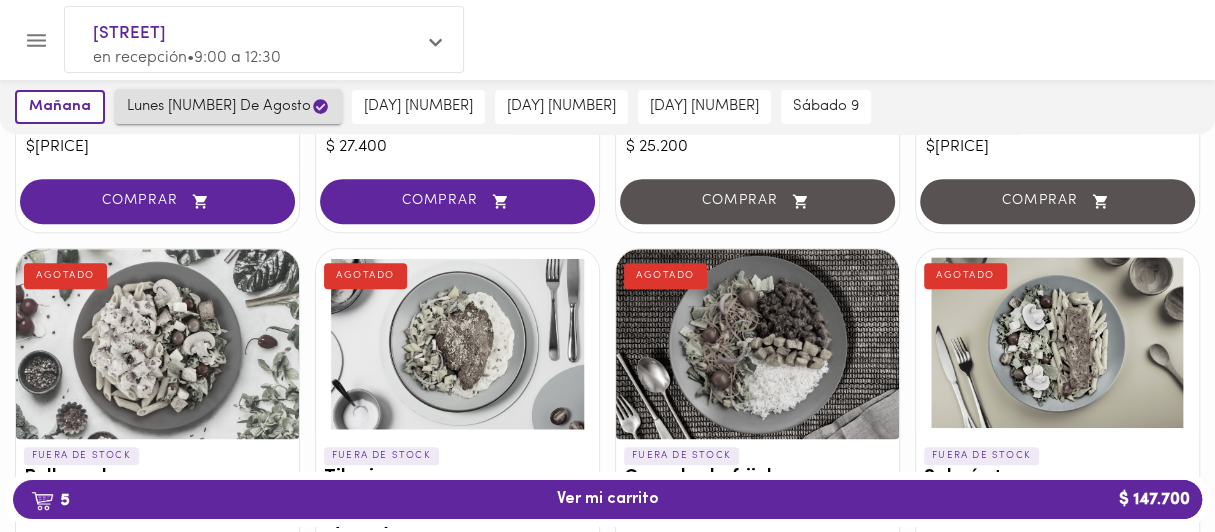 click on "lunes [NUMBER] de agosto" at bounding box center (228, 106) 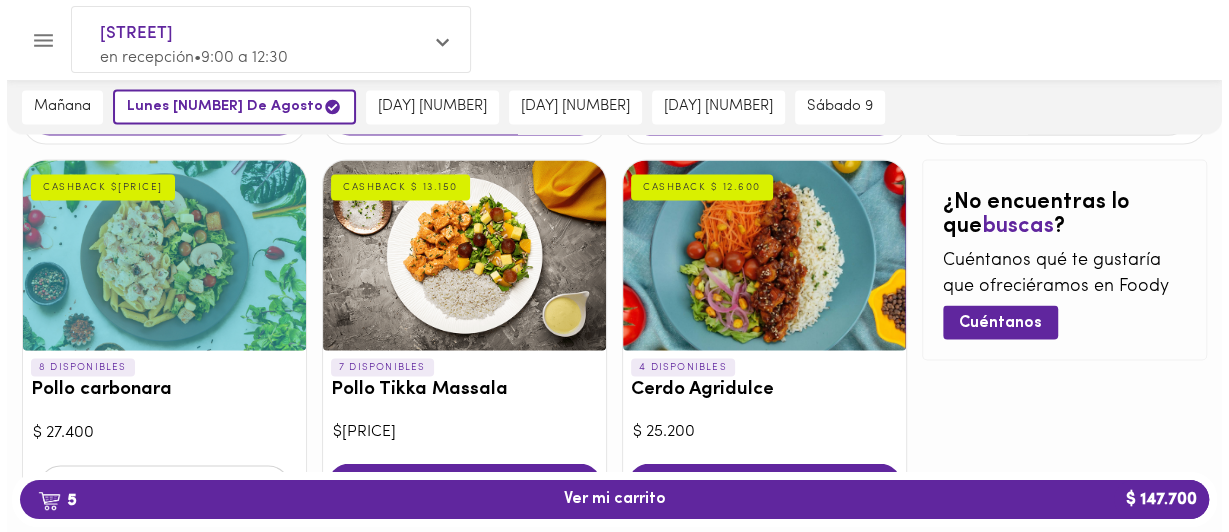 scroll, scrollTop: 2095, scrollLeft: 0, axis: vertical 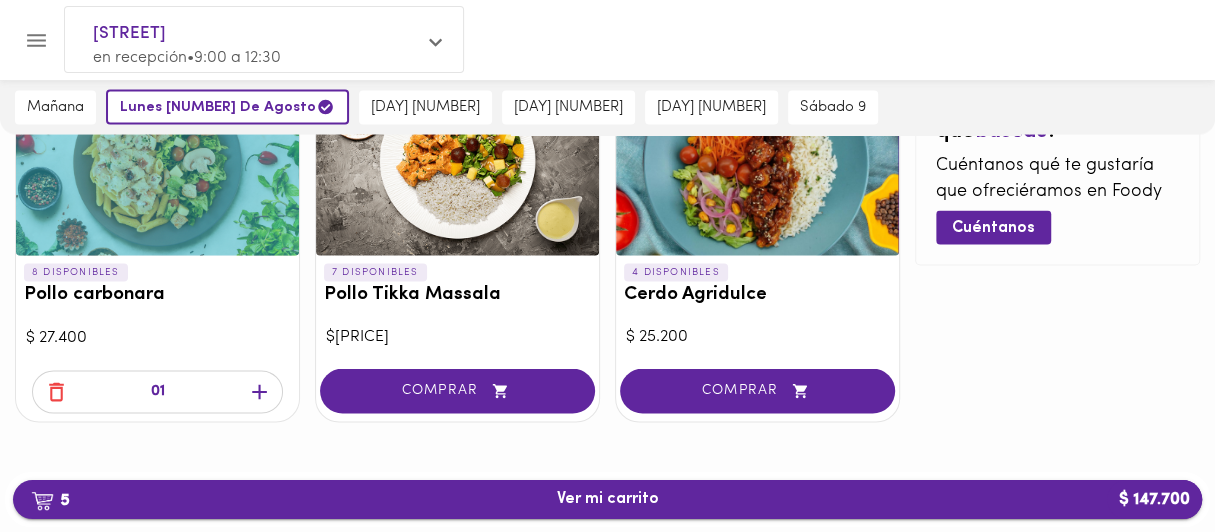 click on "5 Ver mi carrito $ 147.700" at bounding box center (607, 499) 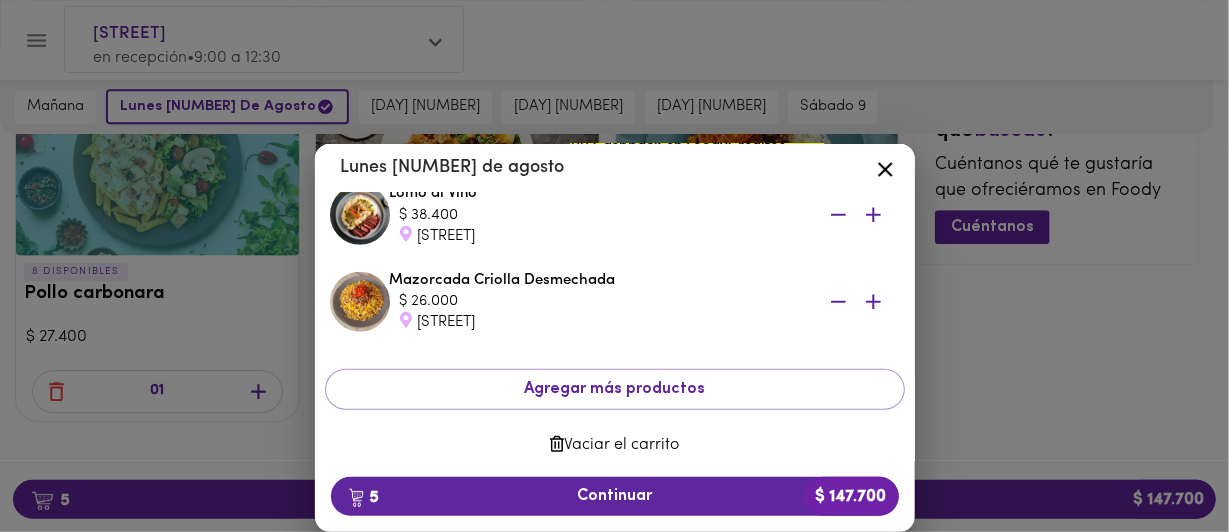 scroll, scrollTop: 544, scrollLeft: 0, axis: vertical 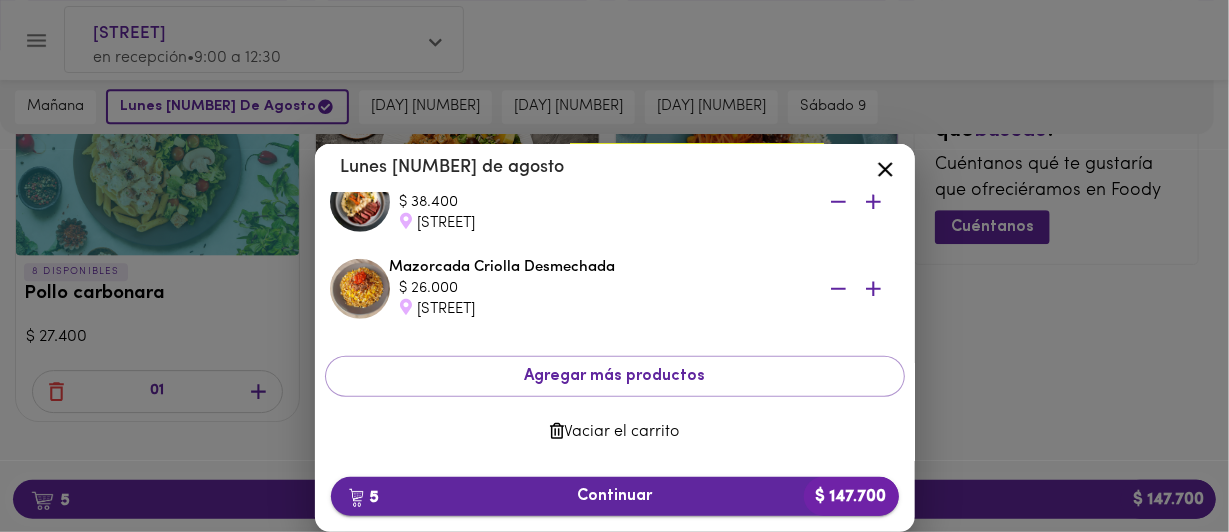 click on "[NUMBER] Continuar $[PRICE]" at bounding box center [615, 496] 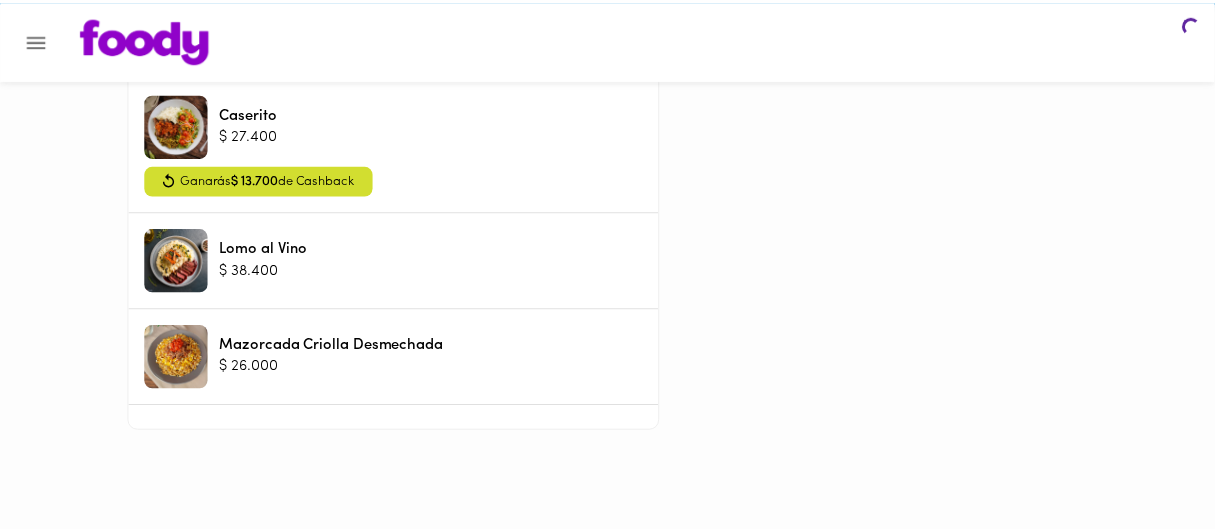 scroll, scrollTop: 0, scrollLeft: 0, axis: both 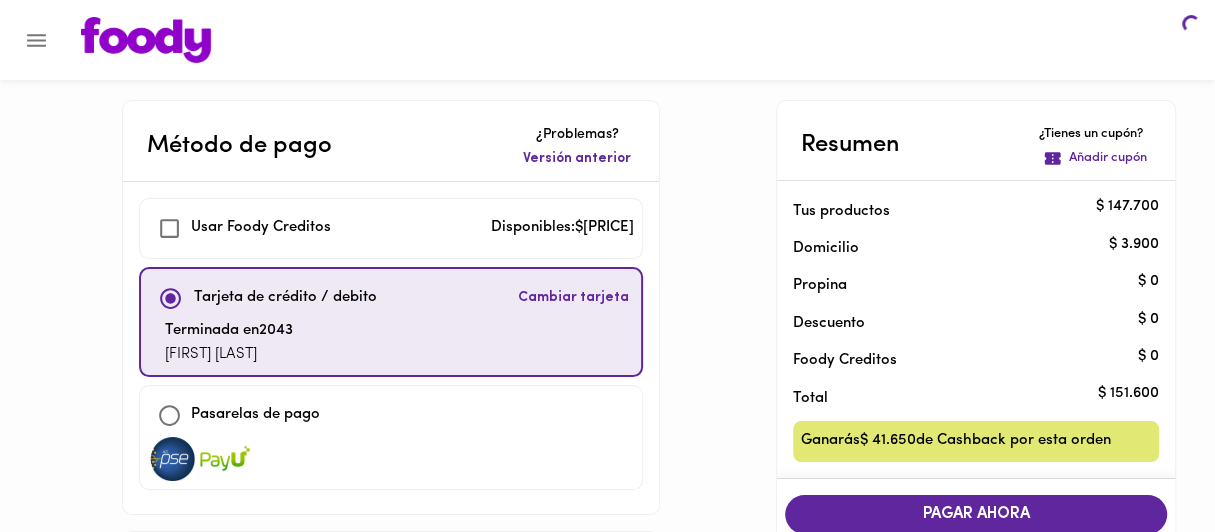 checkbox on "true" 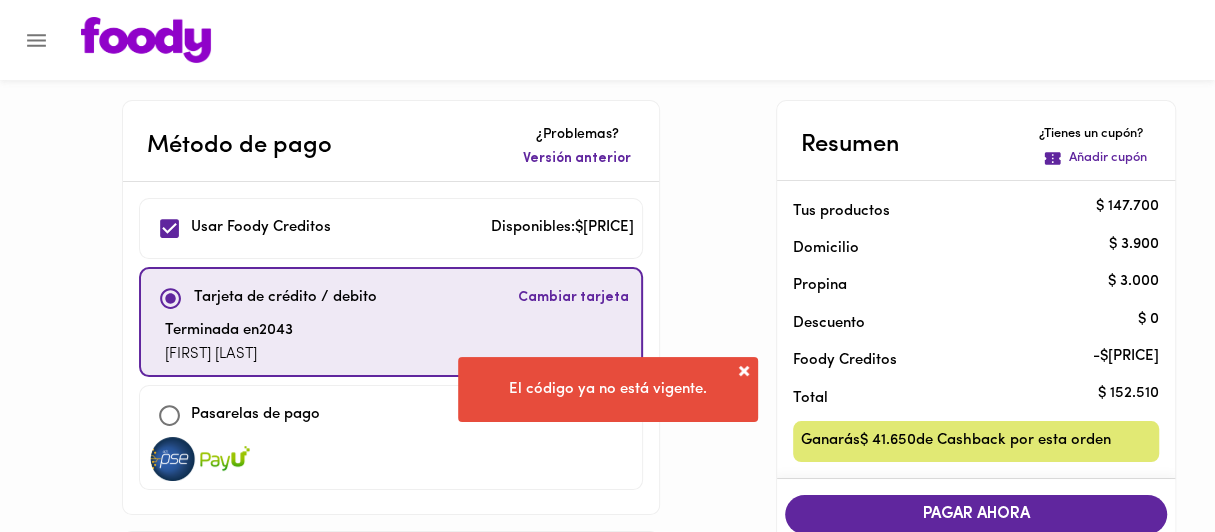 click at bounding box center [744, 371] 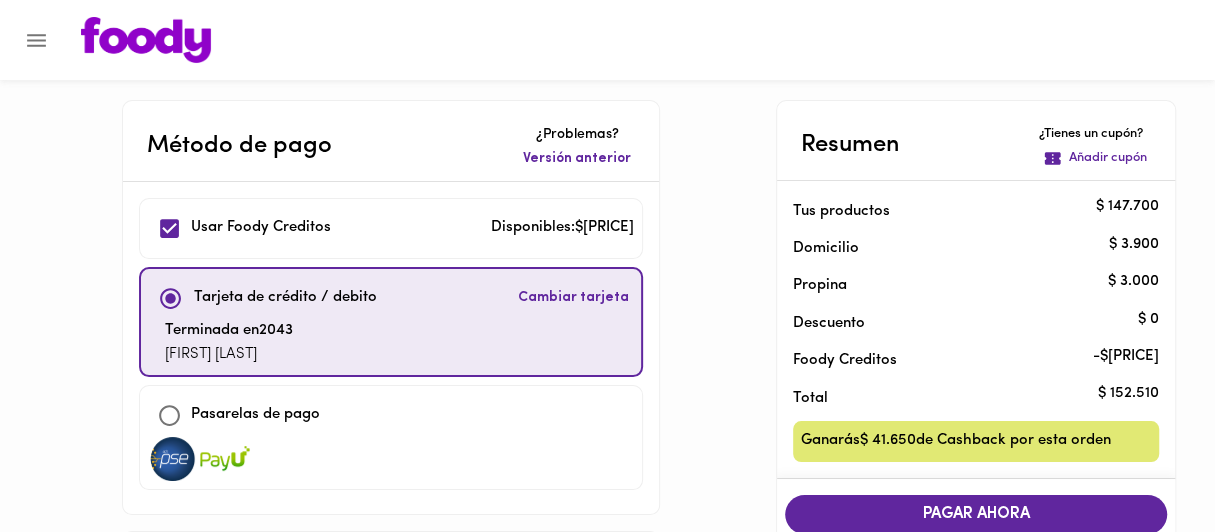scroll, scrollTop: 200, scrollLeft: 0, axis: vertical 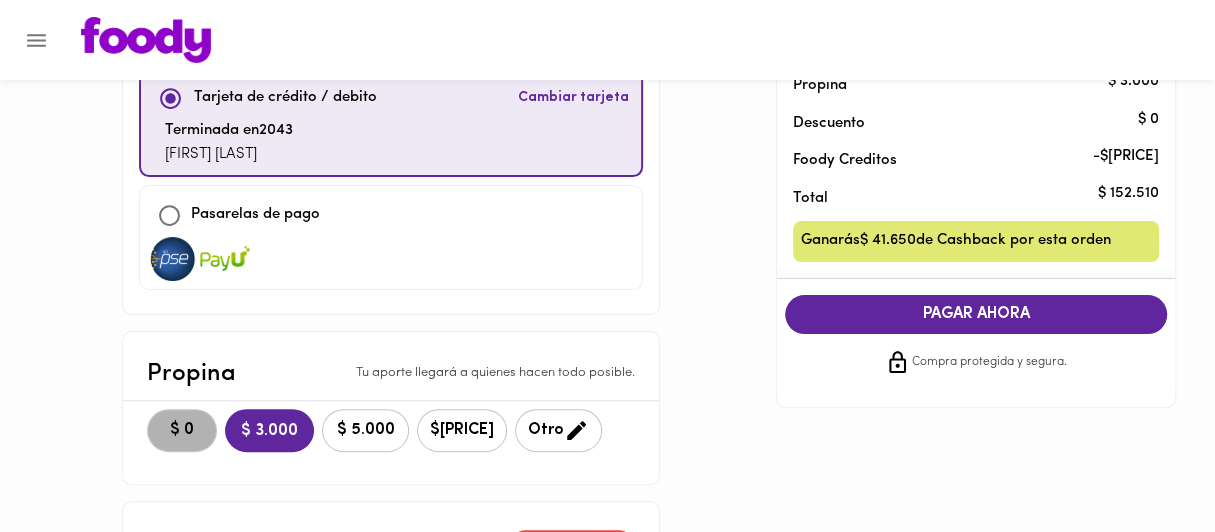 click on "$ 0" at bounding box center [182, 430] 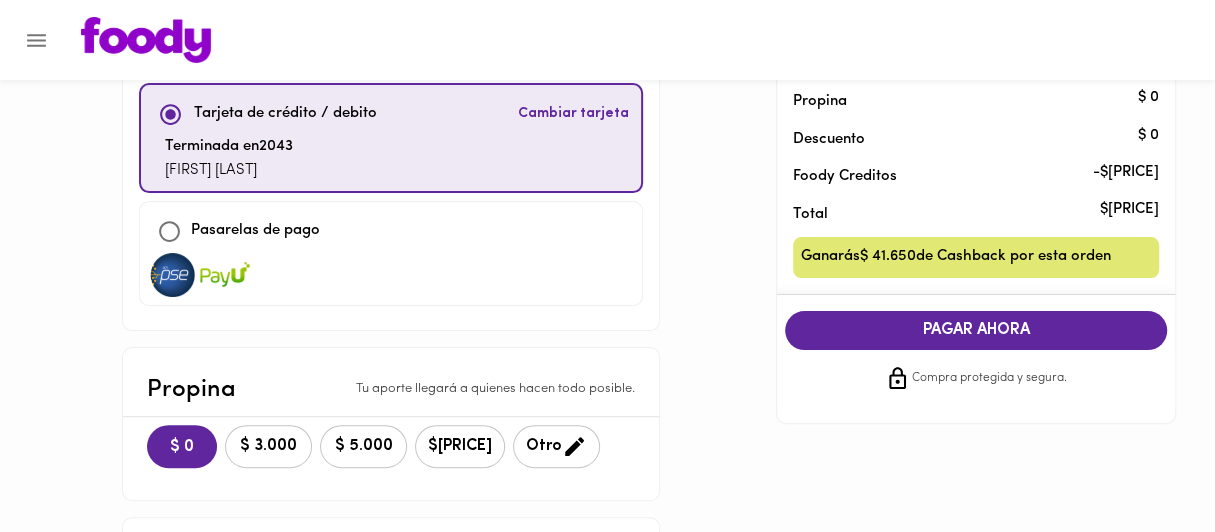 scroll, scrollTop: 200, scrollLeft: 0, axis: vertical 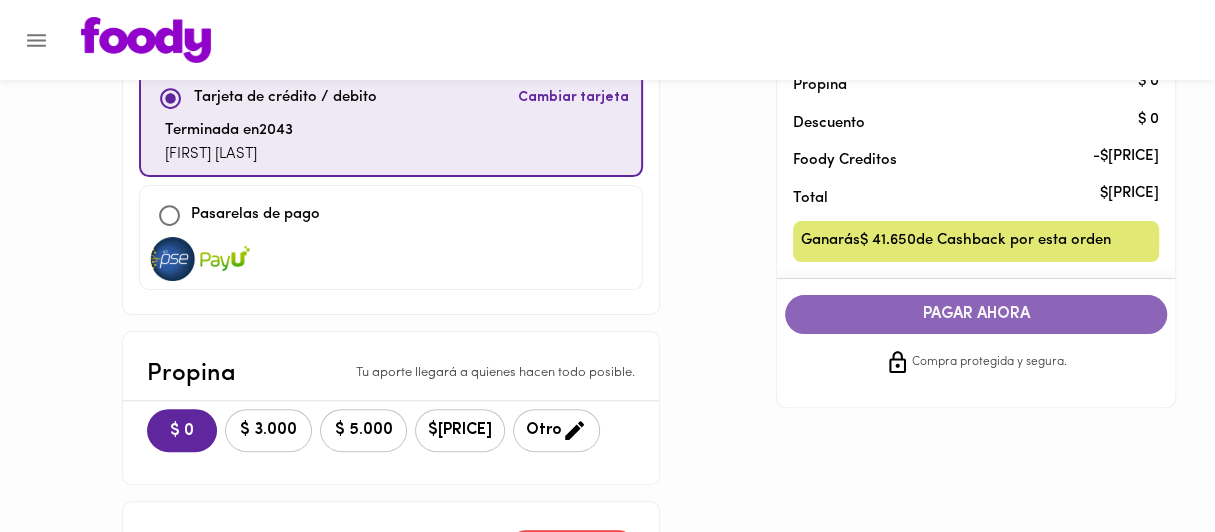 click on "PAGAR AHORA" at bounding box center [976, 314] 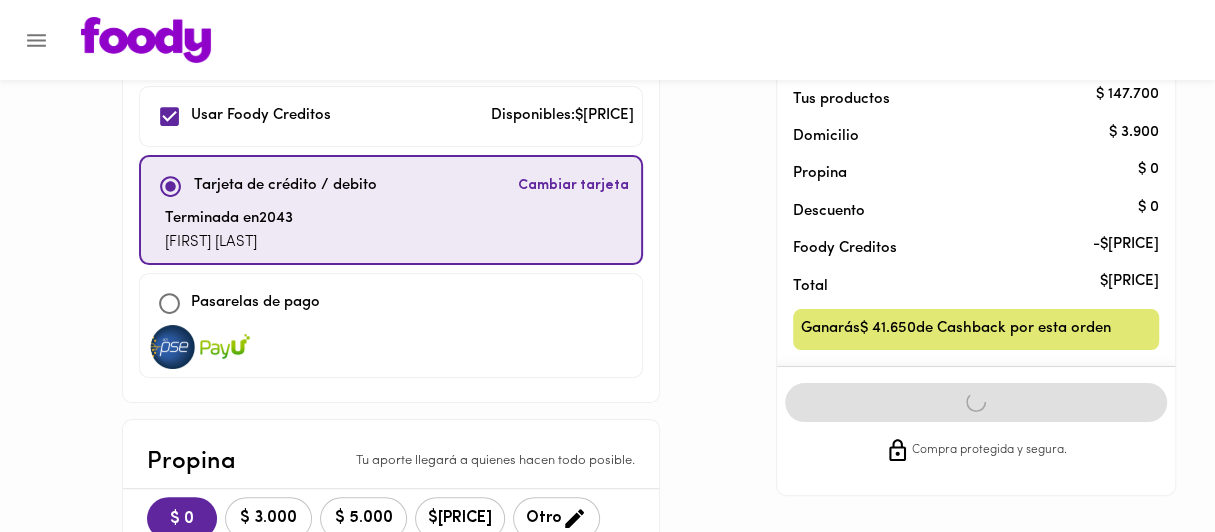 scroll, scrollTop: 200, scrollLeft: 0, axis: vertical 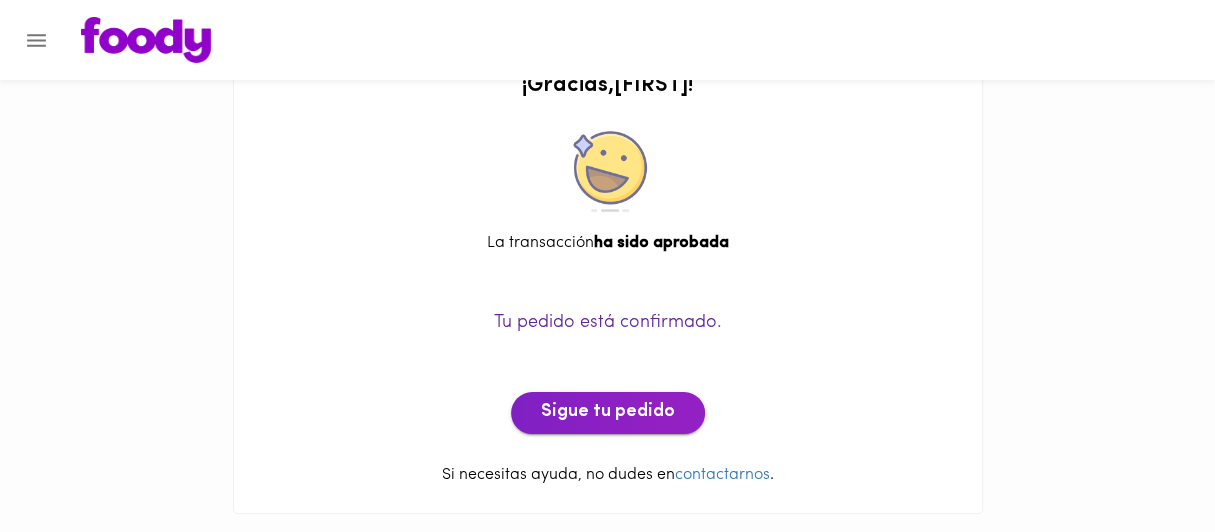 click on "Sigue tu pedido" at bounding box center (608, 413) 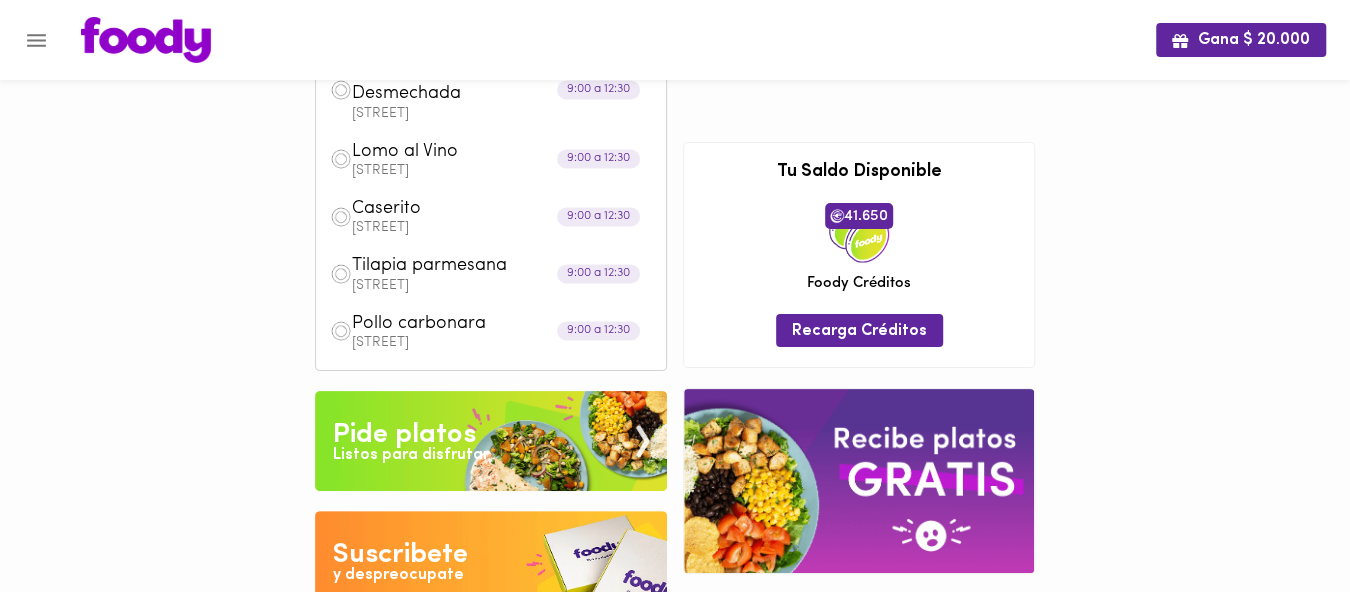 scroll, scrollTop: 0, scrollLeft: 0, axis: both 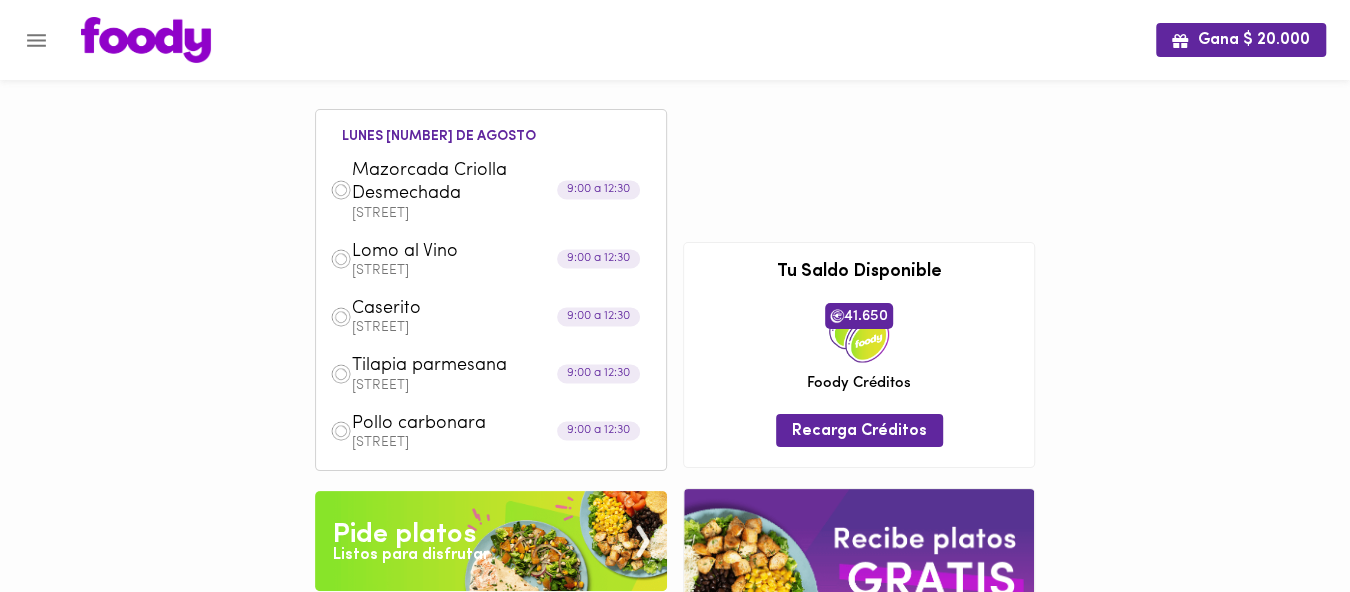 click on "Mazorcada Criolla Desmechada" at bounding box center [467, 183] 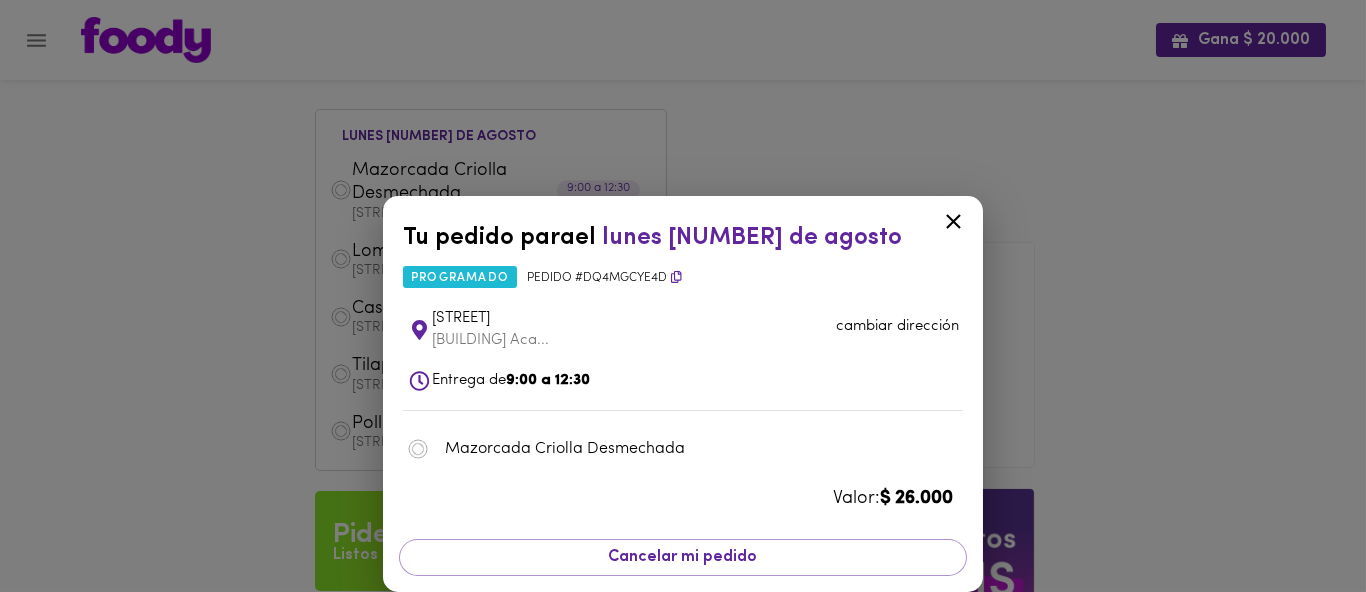 click 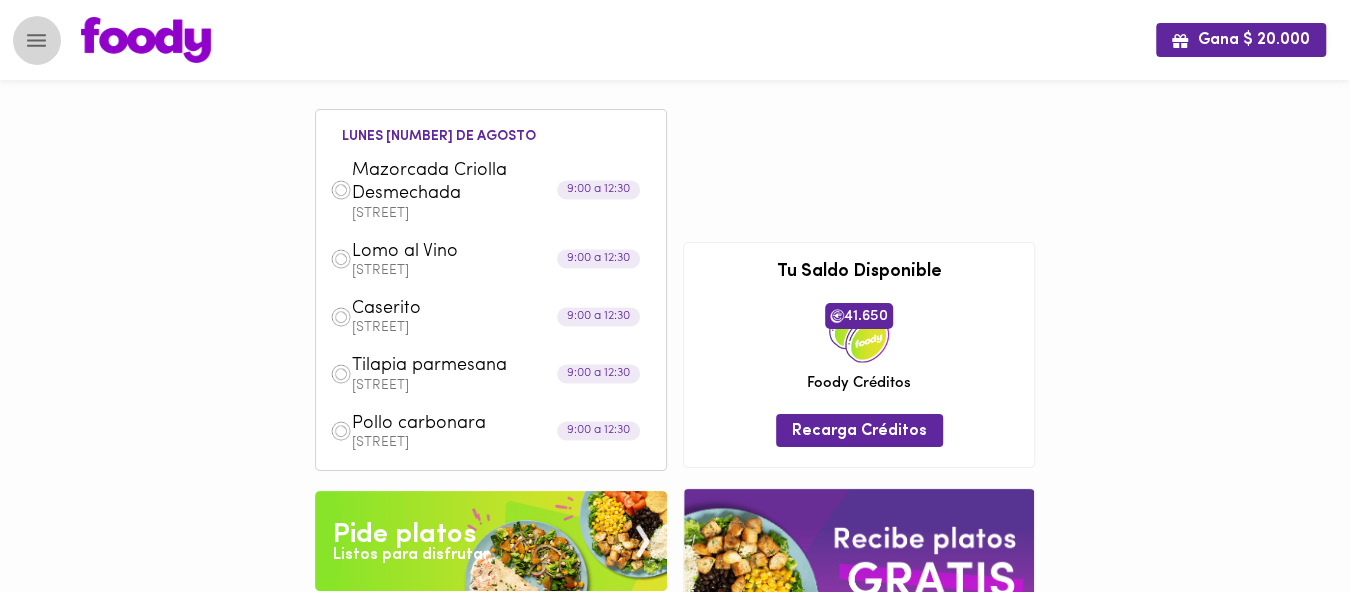 click 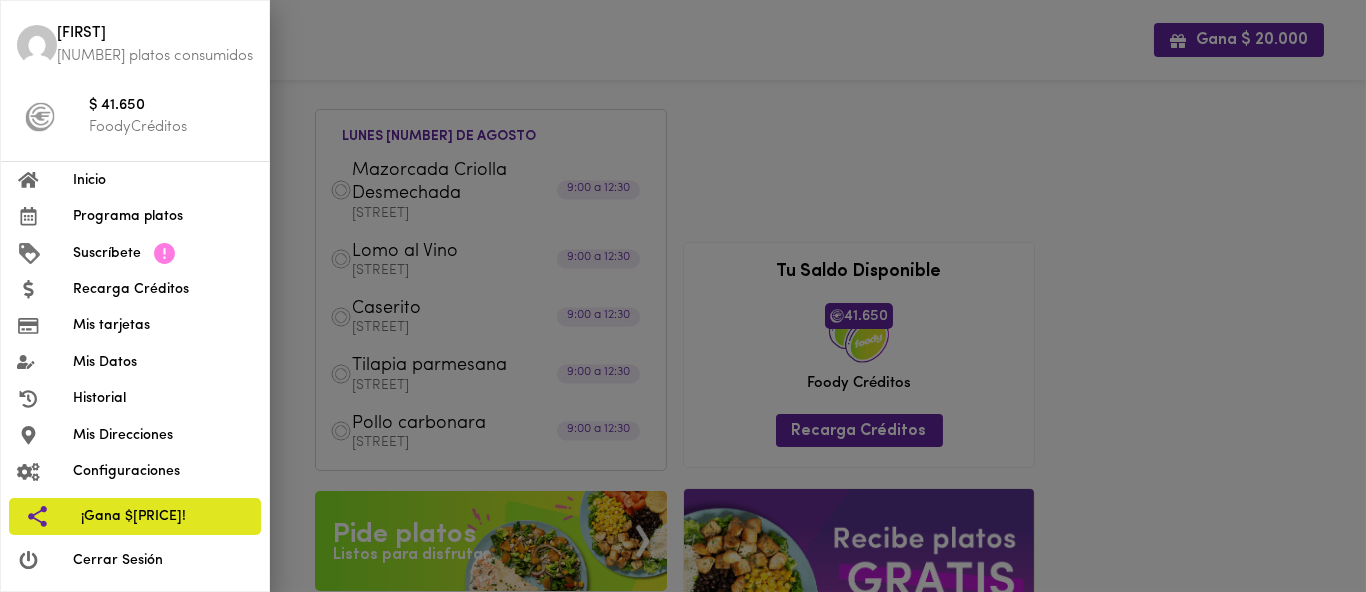 click at bounding box center [683, 296] 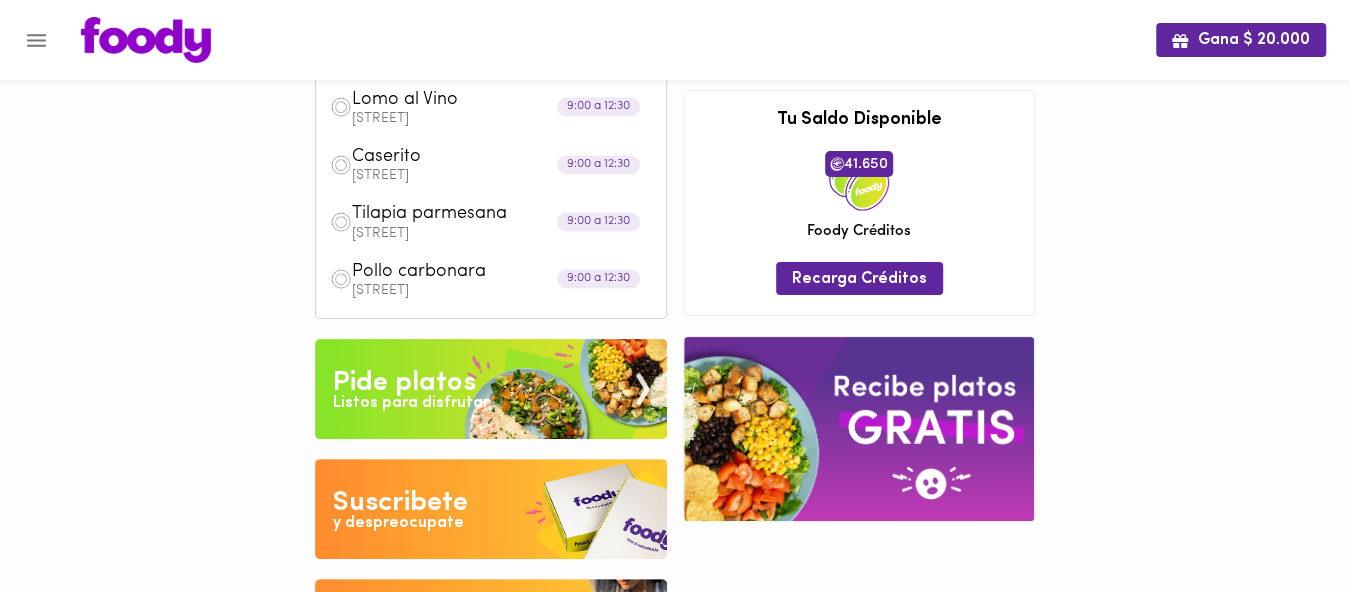 scroll, scrollTop: 268, scrollLeft: 0, axis: vertical 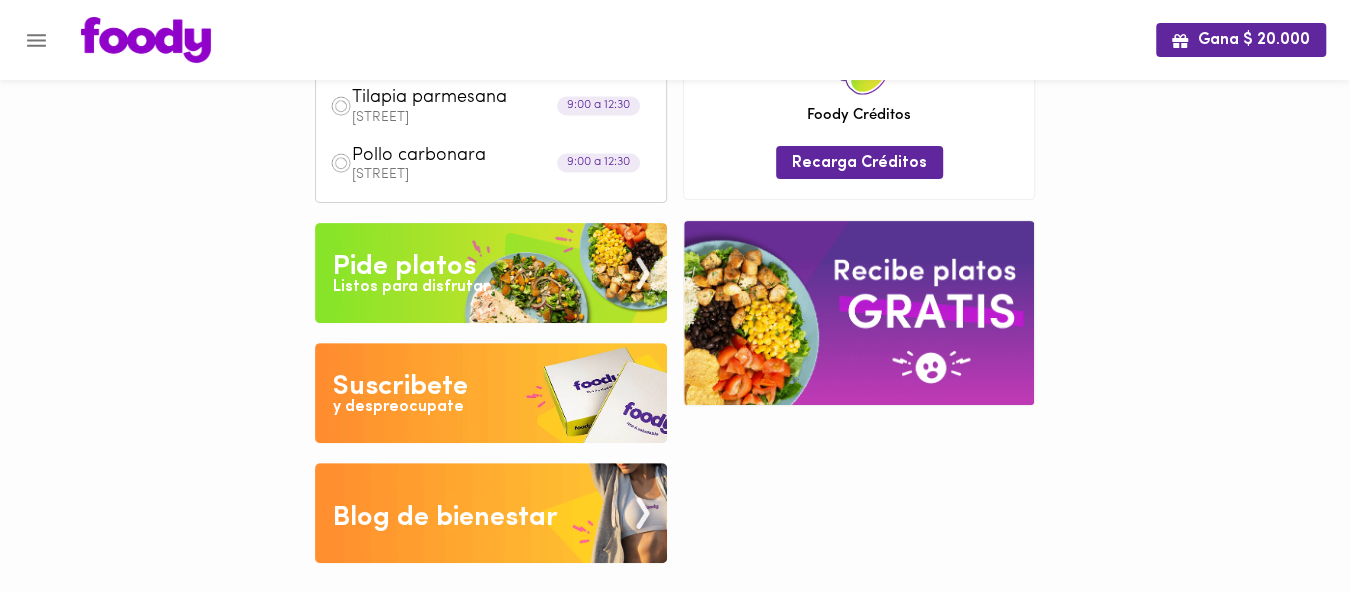 click at bounding box center [491, 273] 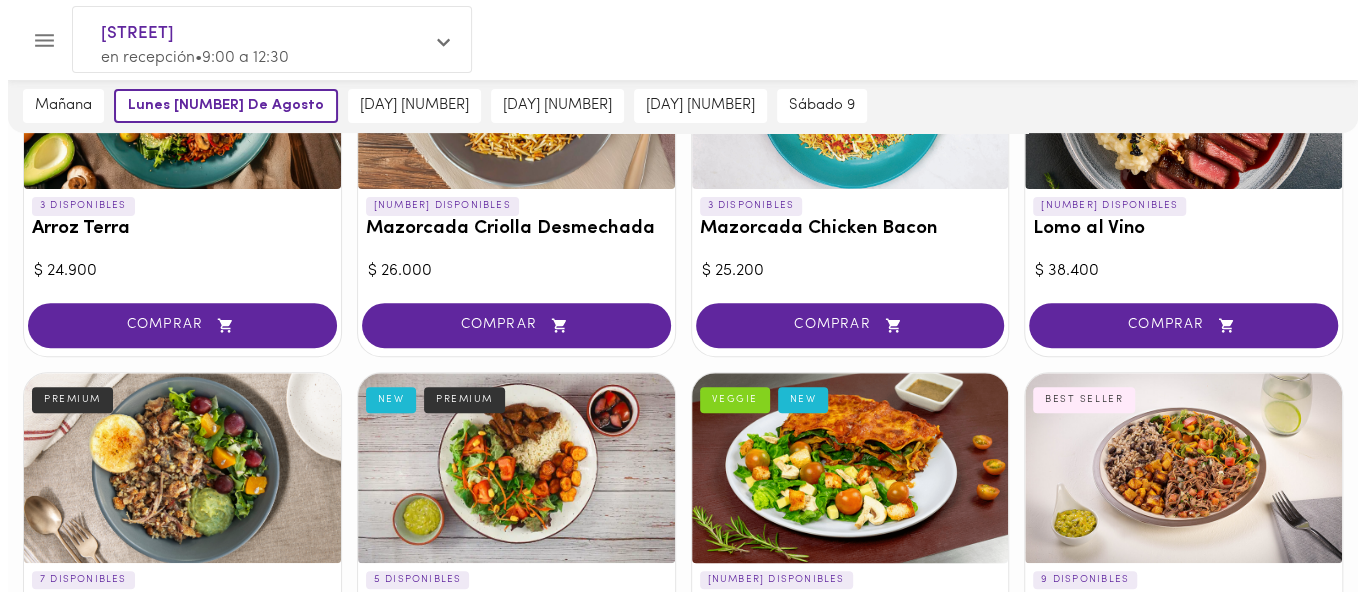 scroll, scrollTop: 110, scrollLeft: 0, axis: vertical 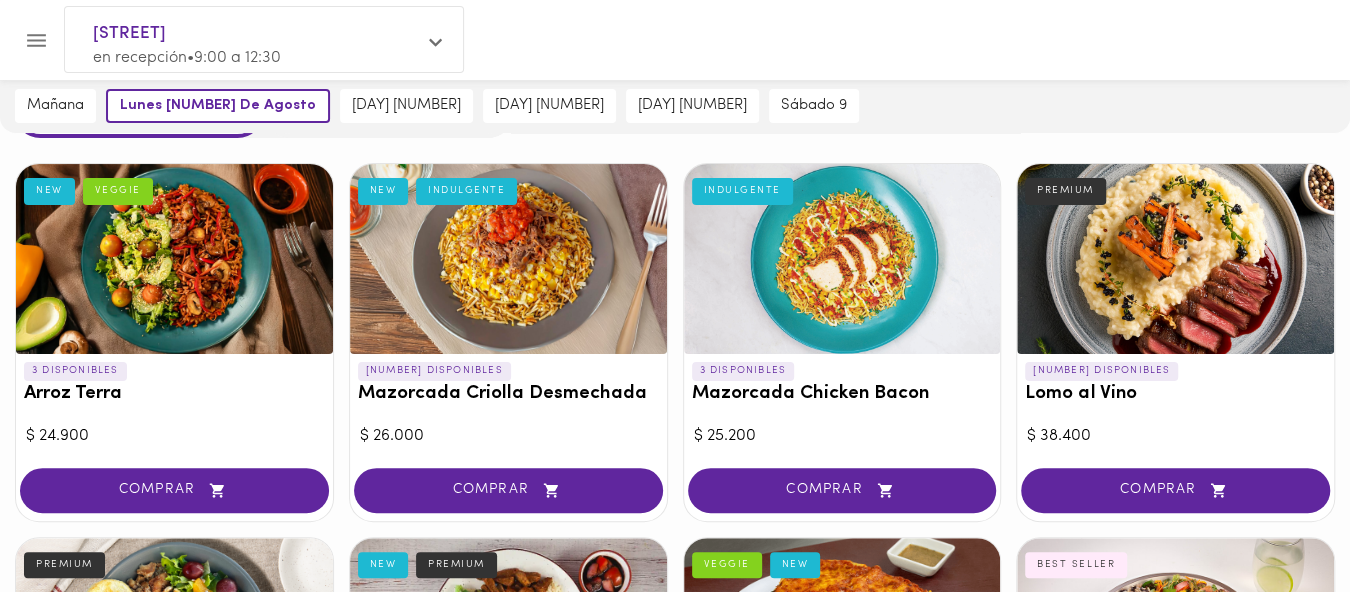 click at bounding box center [508, 259] 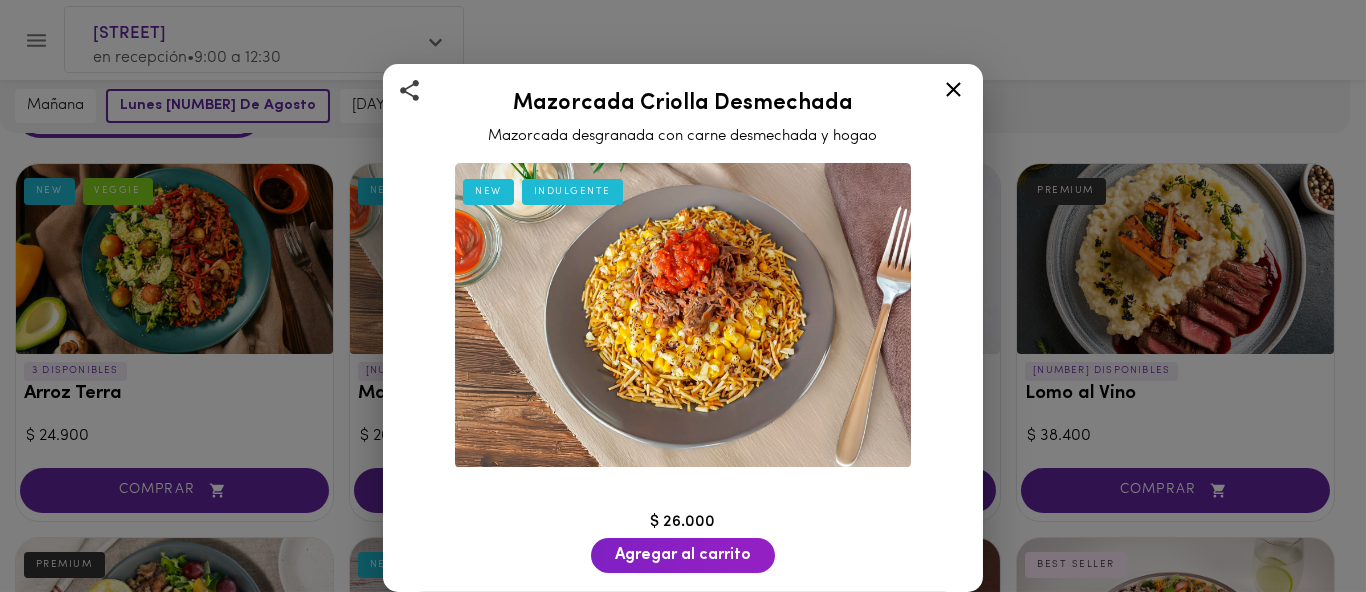 drag, startPoint x: 504, startPoint y: 274, endPoint x: 937, endPoint y: 194, distance: 440.32828 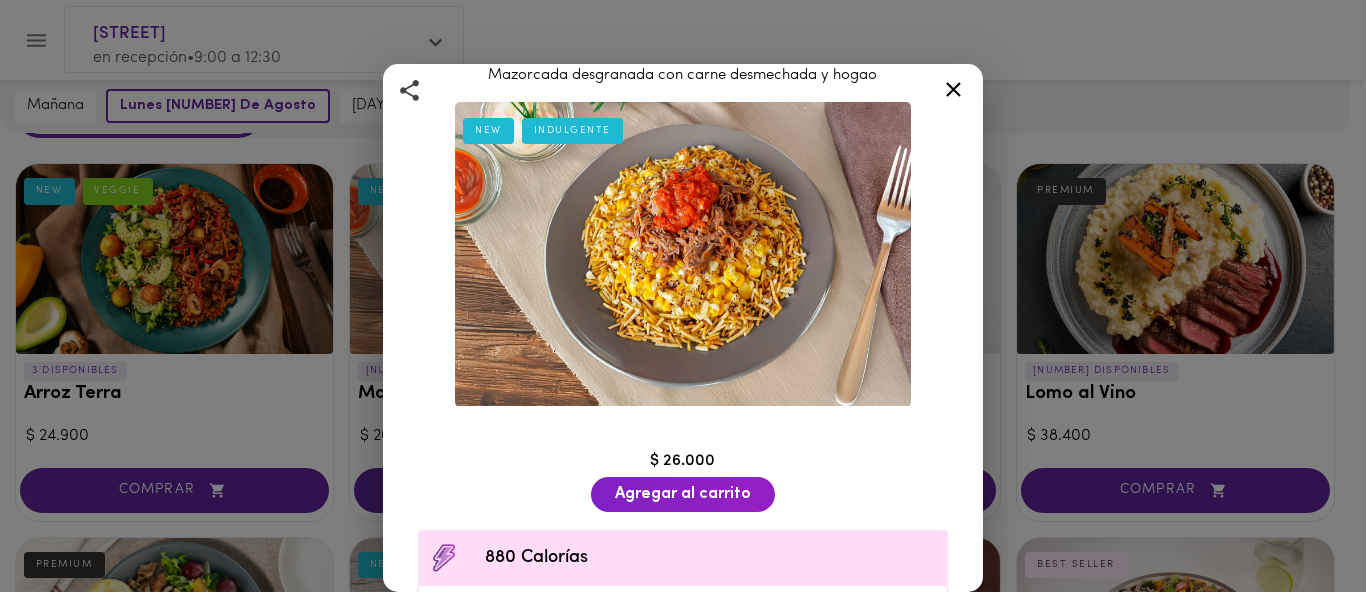 scroll, scrollTop: 110, scrollLeft: 0, axis: vertical 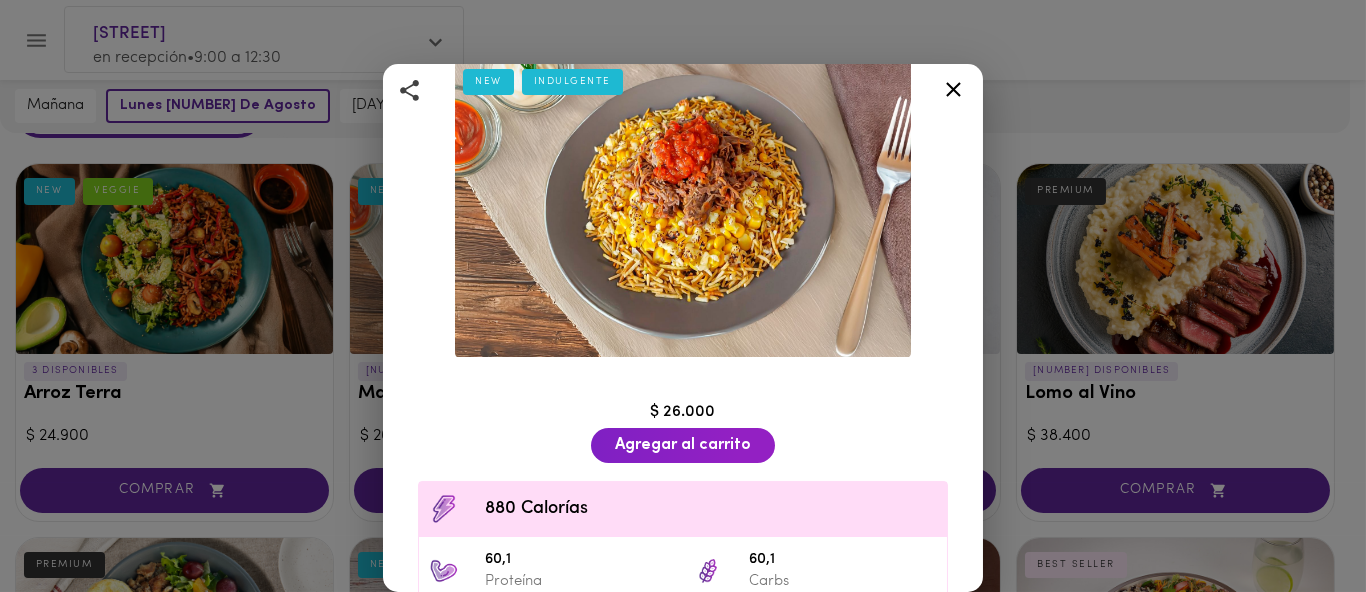 click 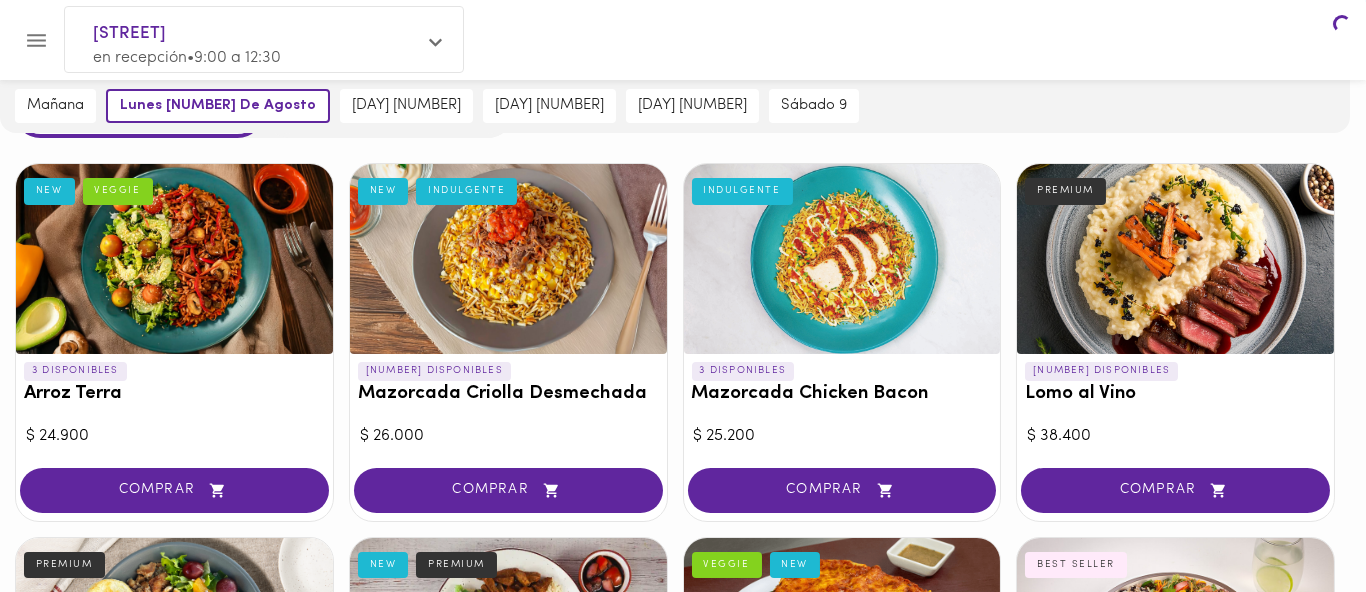 scroll, scrollTop: 0, scrollLeft: 0, axis: both 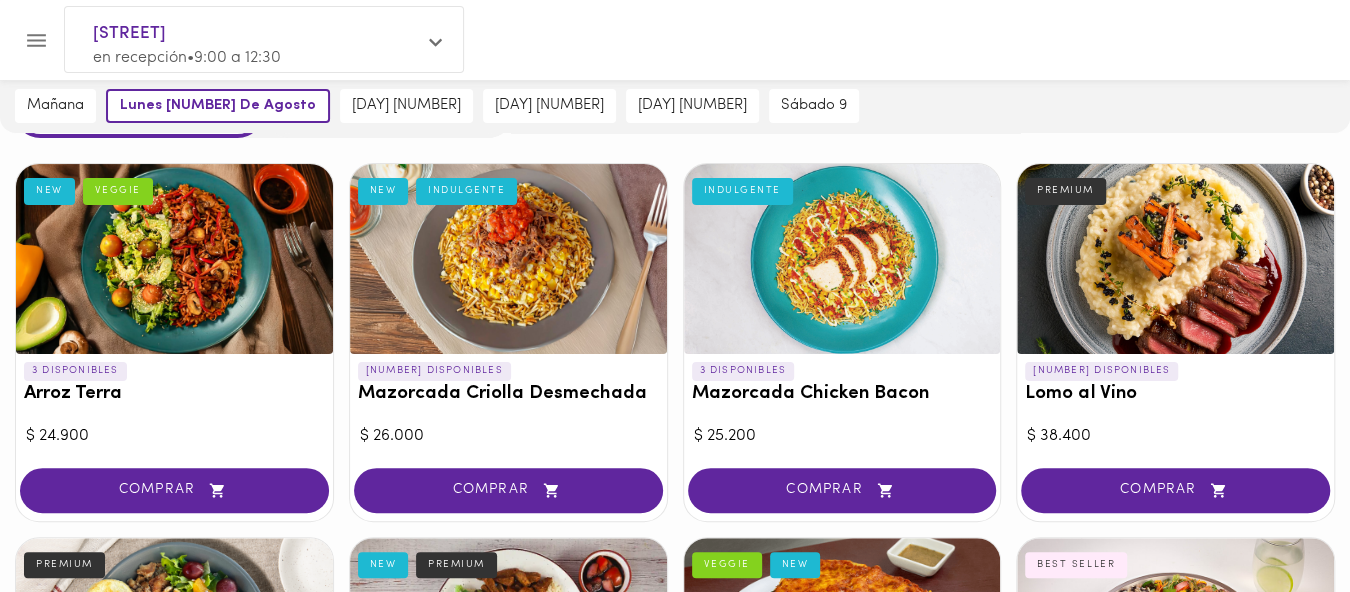 click at bounding box center [1175, 259] 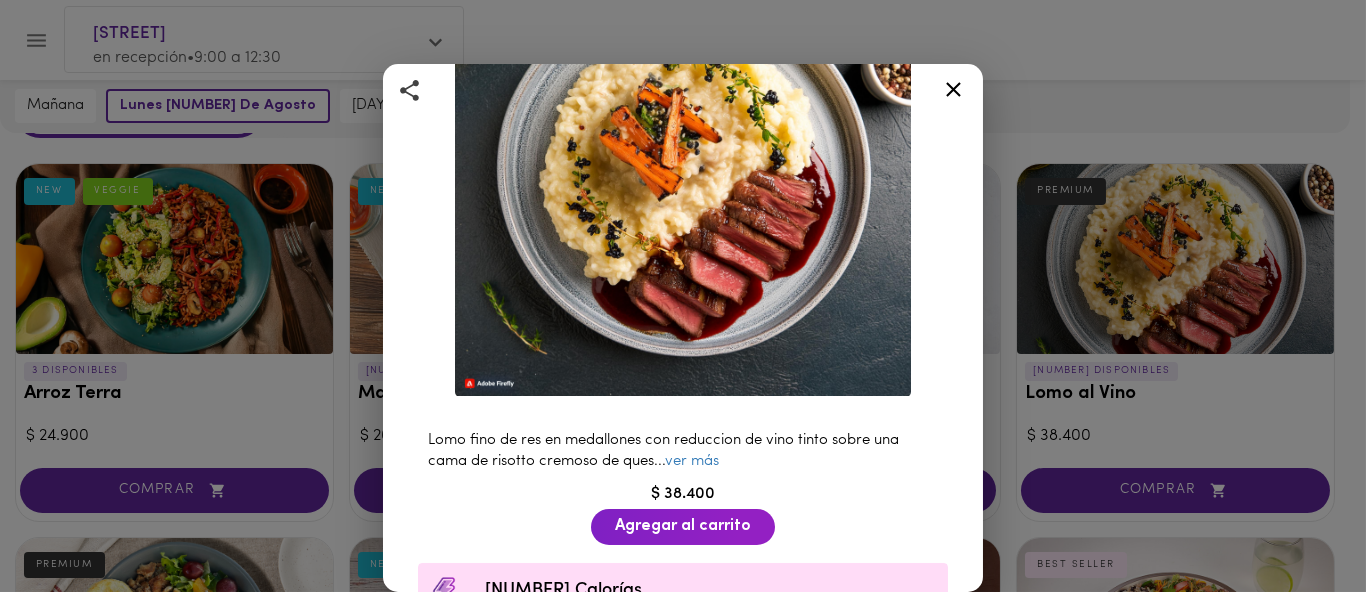 scroll, scrollTop: 110, scrollLeft: 0, axis: vertical 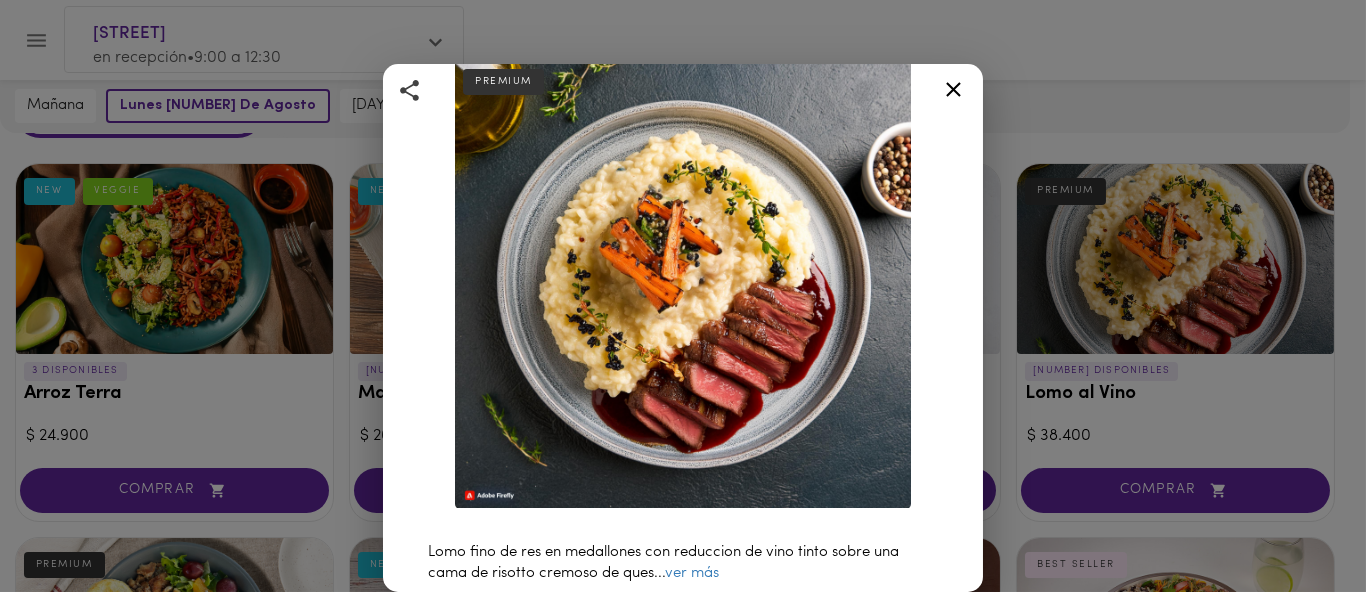 click 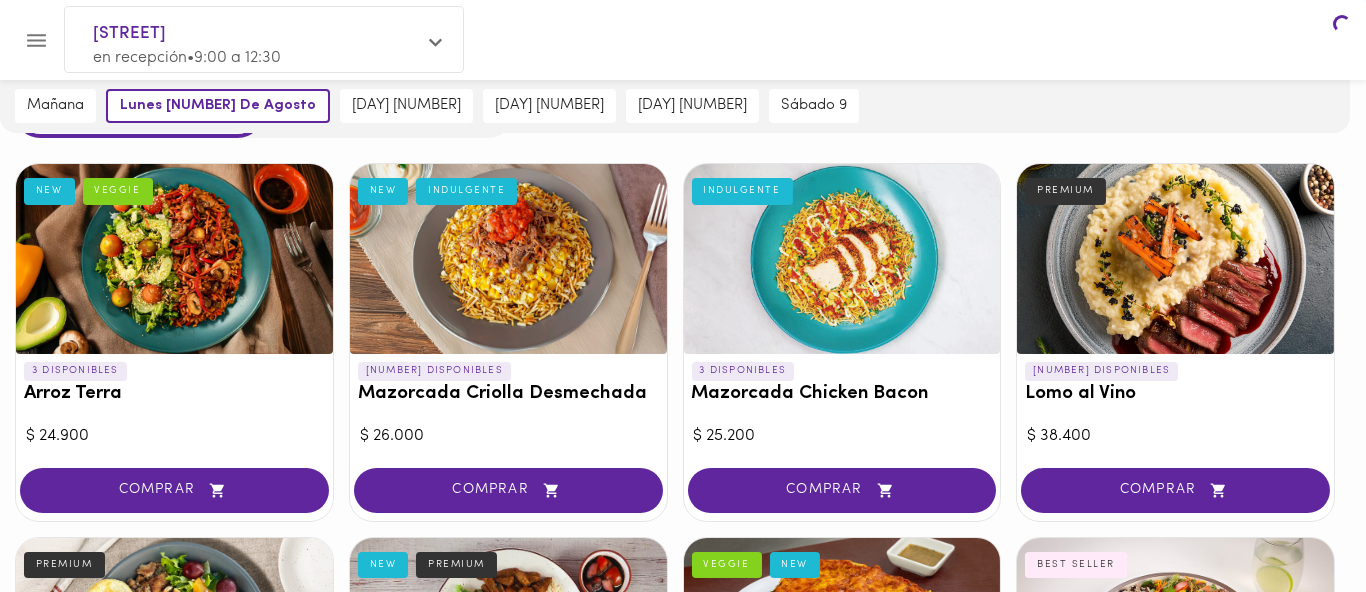 scroll, scrollTop: 0, scrollLeft: 0, axis: both 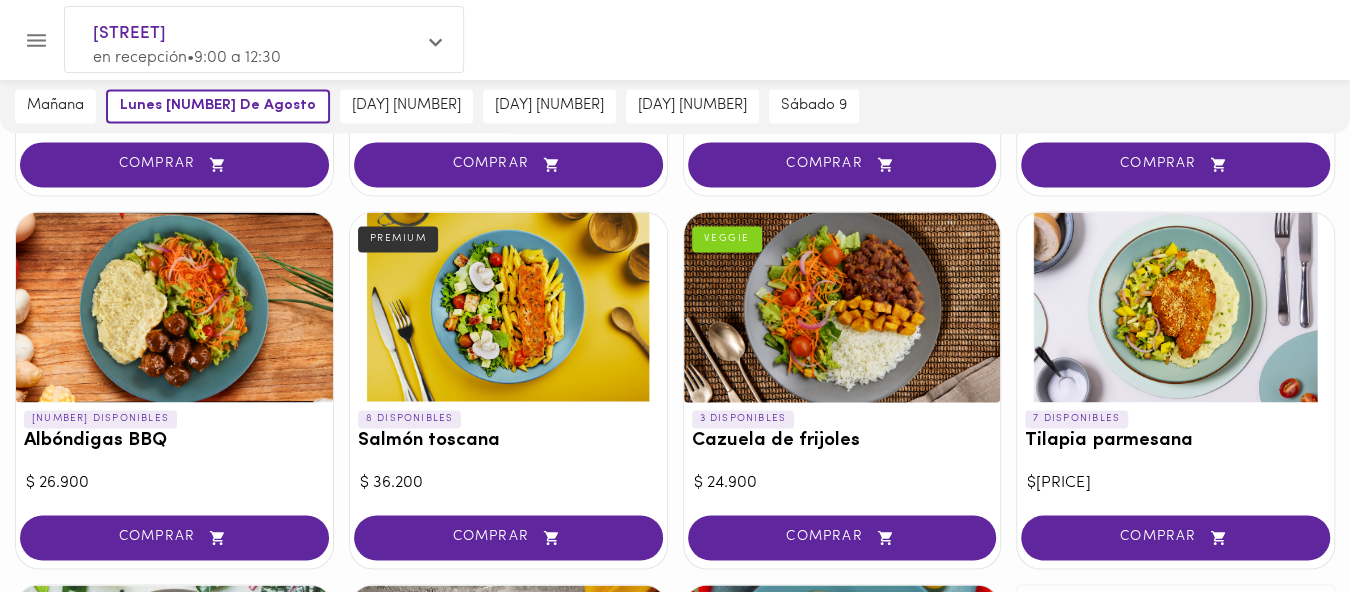 click at bounding box center (508, 307) 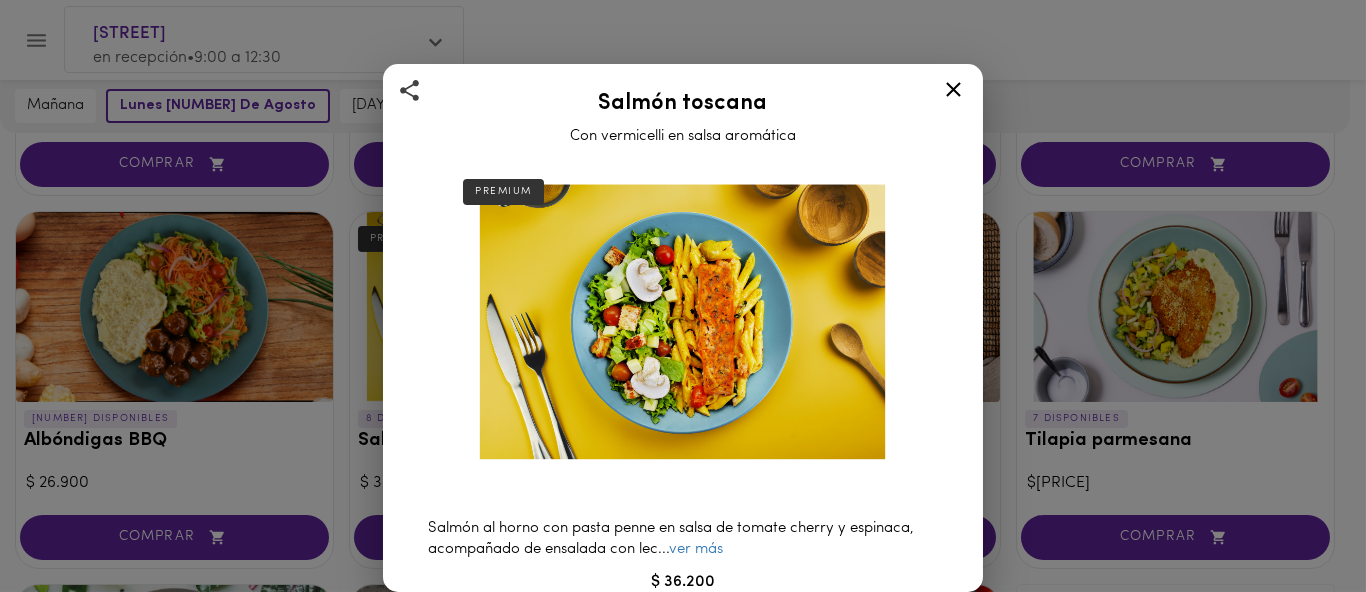click on "Salmón toscana   Con vermicelli en salsa aromática PREMIUM Salmón al horno con pasta penne en salsa de tomate cherry y espinaca, acompañado de ensalada con lec ...  ver más $[PRICE] Agregar al carrito [NUMBER] Calorías [NUMBER] grs Proteína [NUMBER] grs Carbs [NUMBER] grs  Grasa [NUMBER] Sodio Ingredientes Cebolla cabezona blanca, Pasta ajo artesanal, Espinaca, Vino blanco, Crema de leche, Páprika, Sal, P ...  ver más Contiene:   Lácteos, Azúcar, Gluten, Procesado en conjunto con frutos secos." at bounding box center [683, 296] 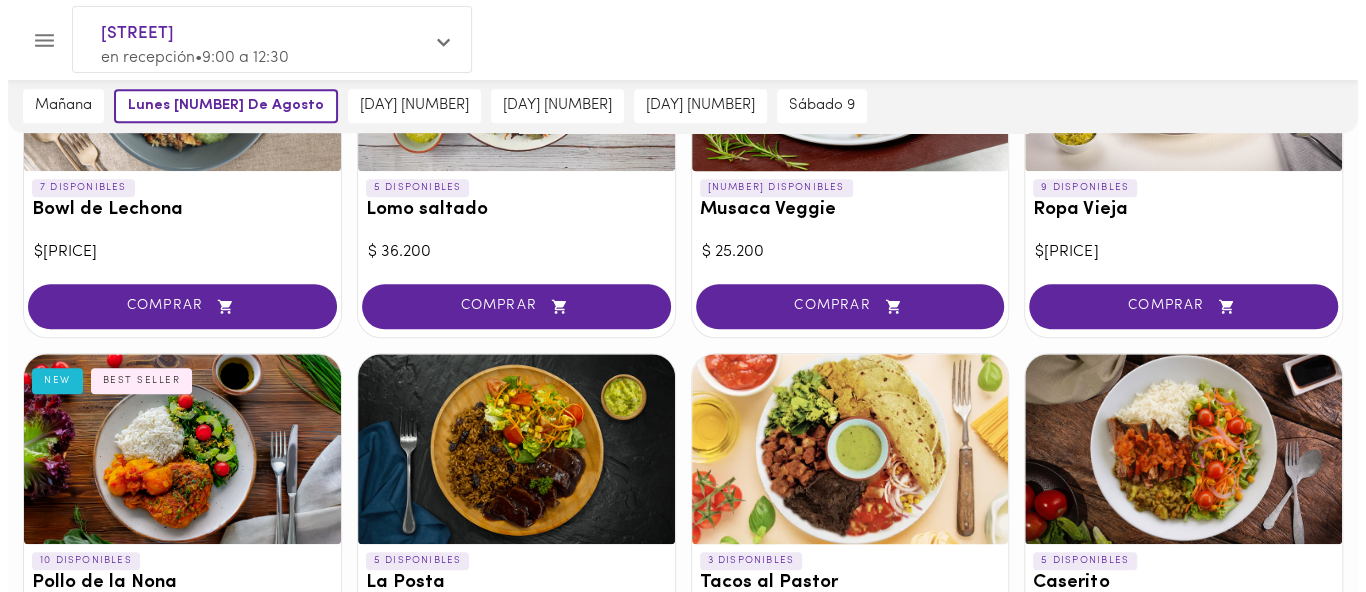 scroll, scrollTop: 777, scrollLeft: 0, axis: vertical 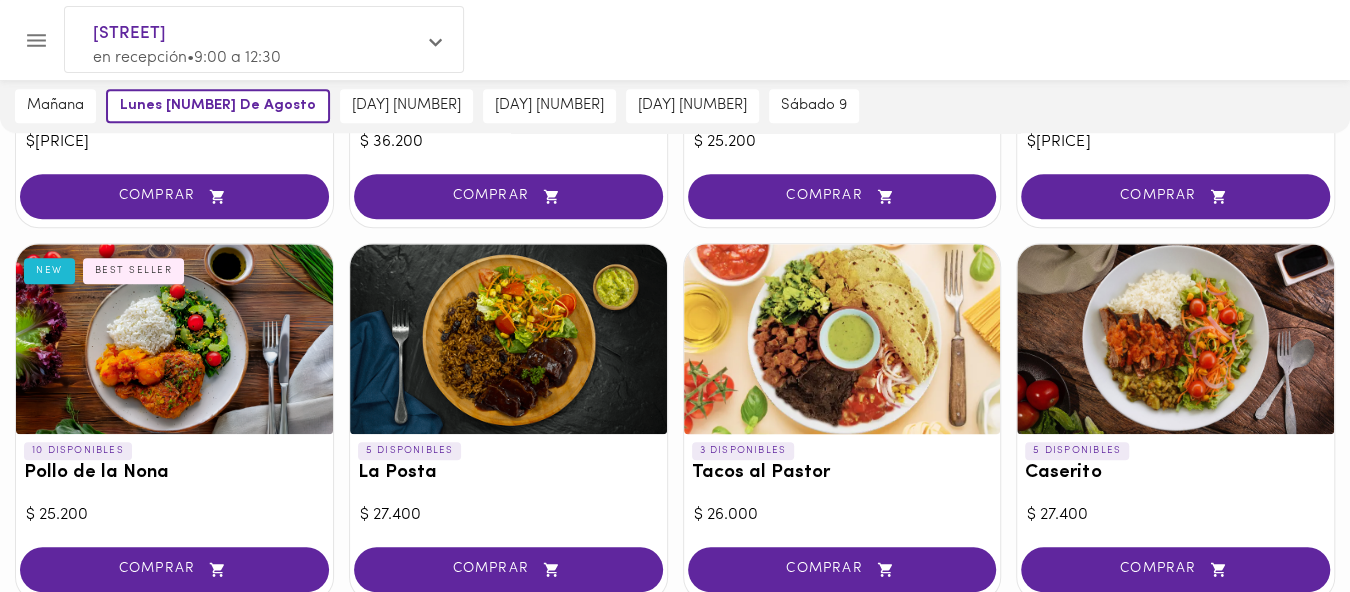 click at bounding box center [1175, 339] 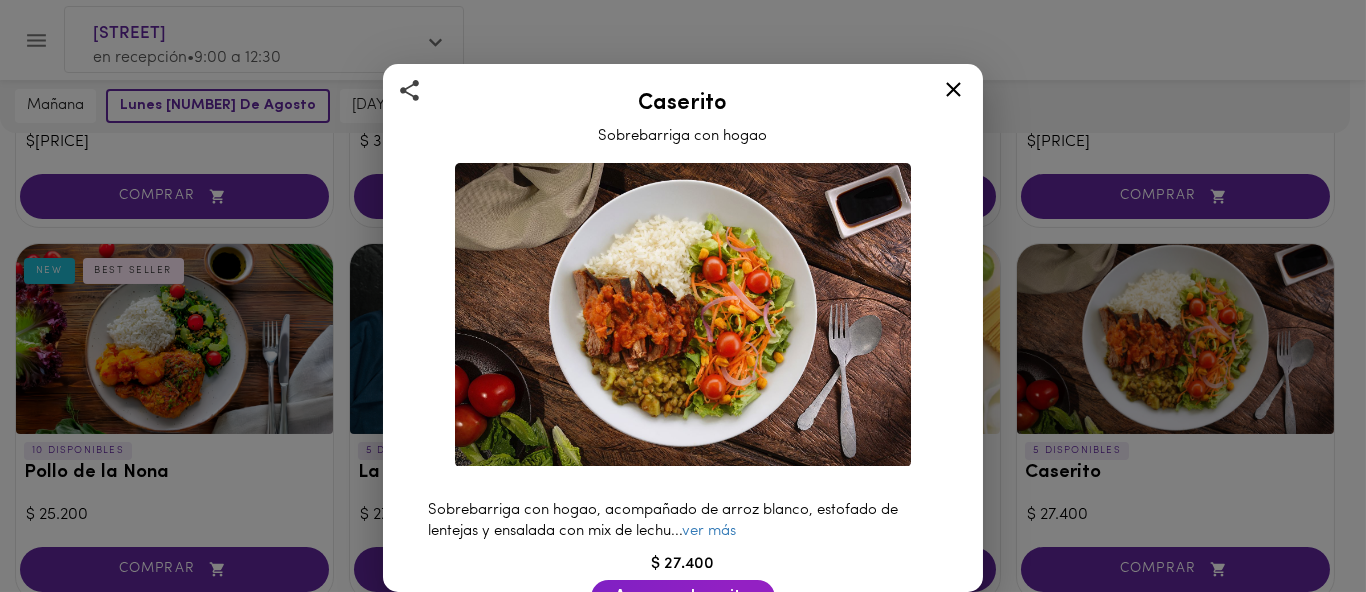 click 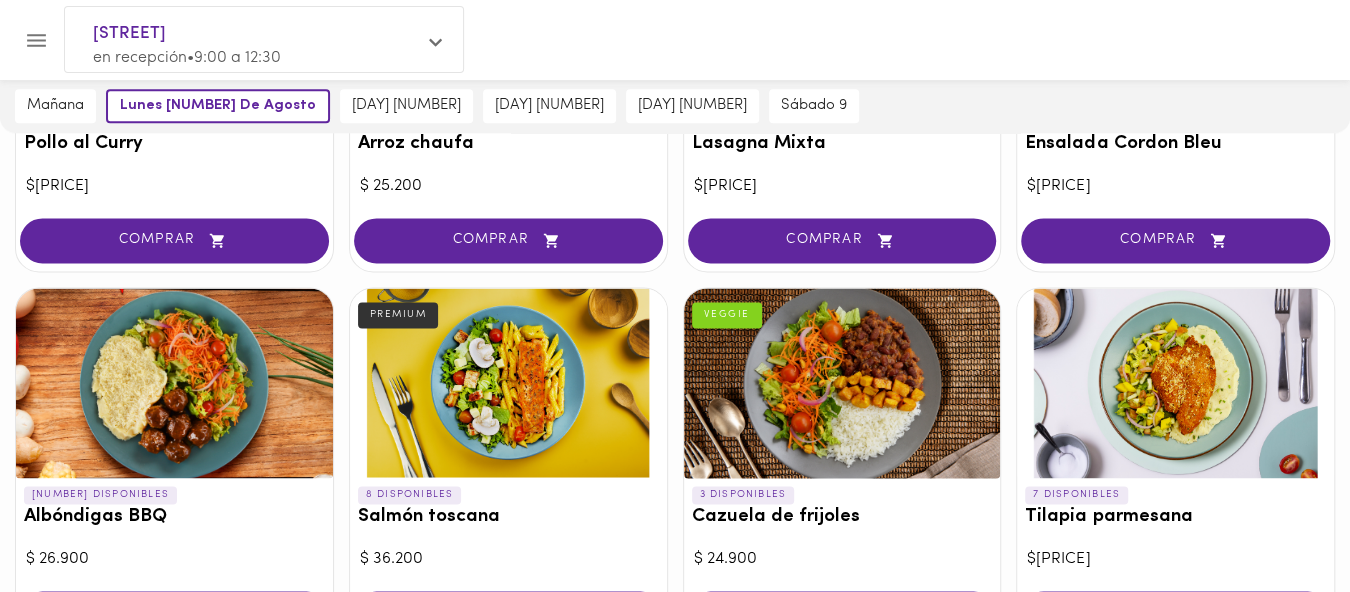 scroll, scrollTop: 1555, scrollLeft: 0, axis: vertical 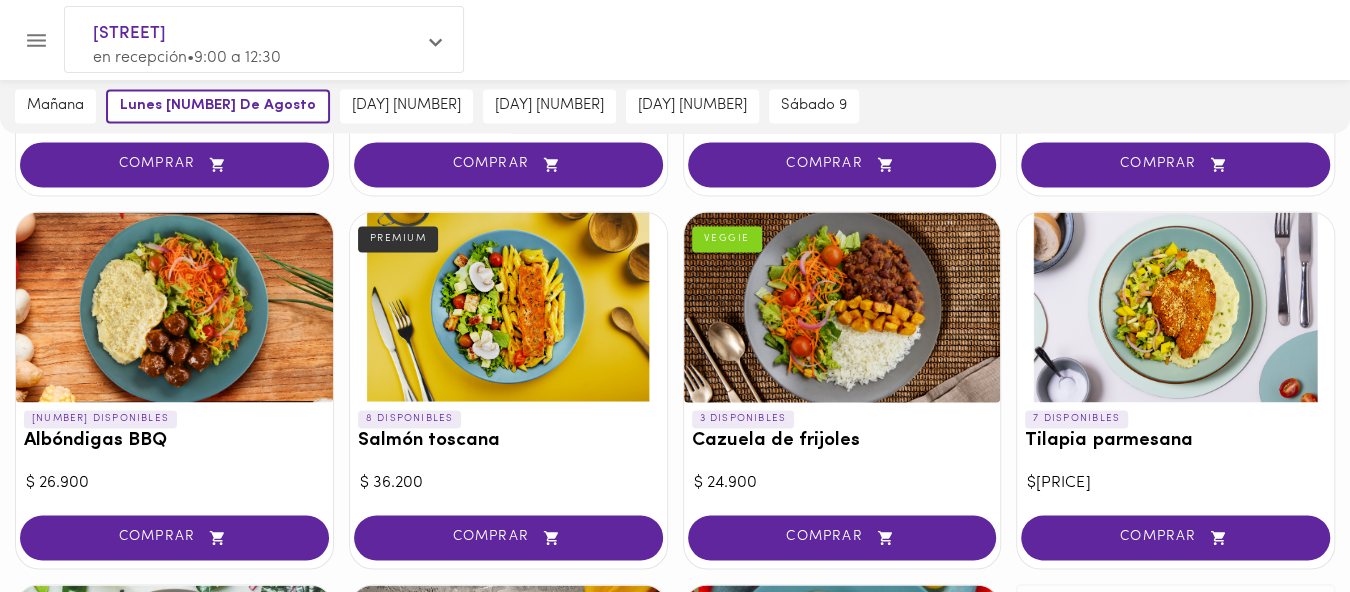 click at bounding box center (1175, 307) 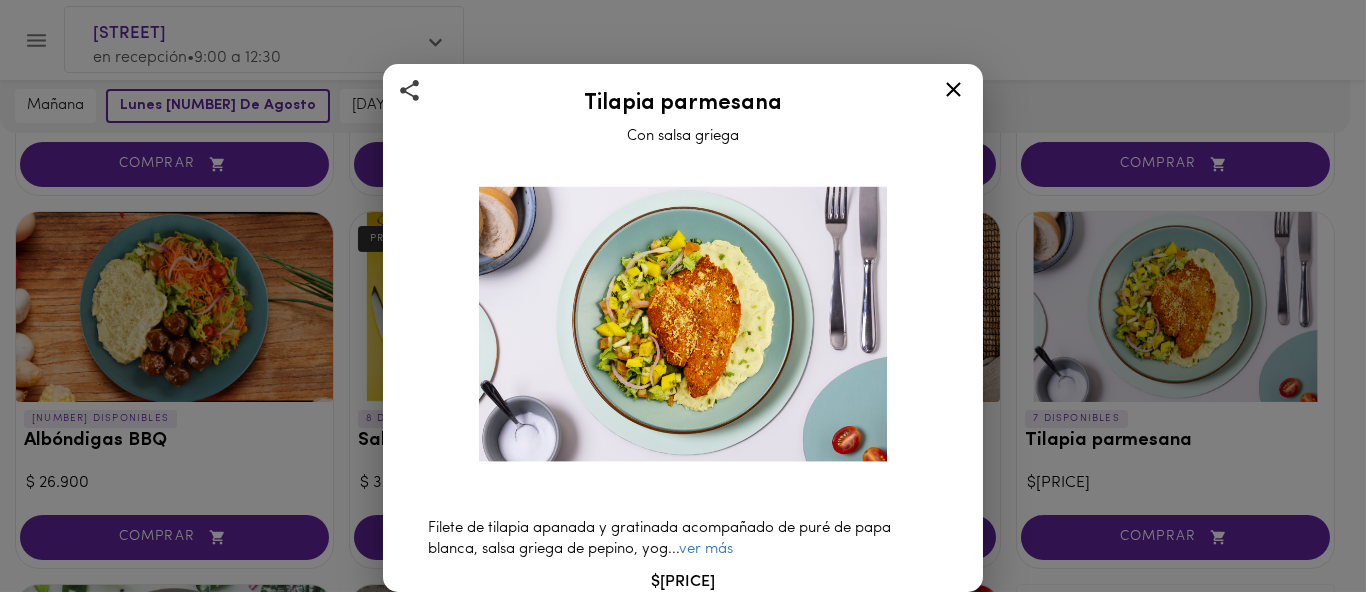 click 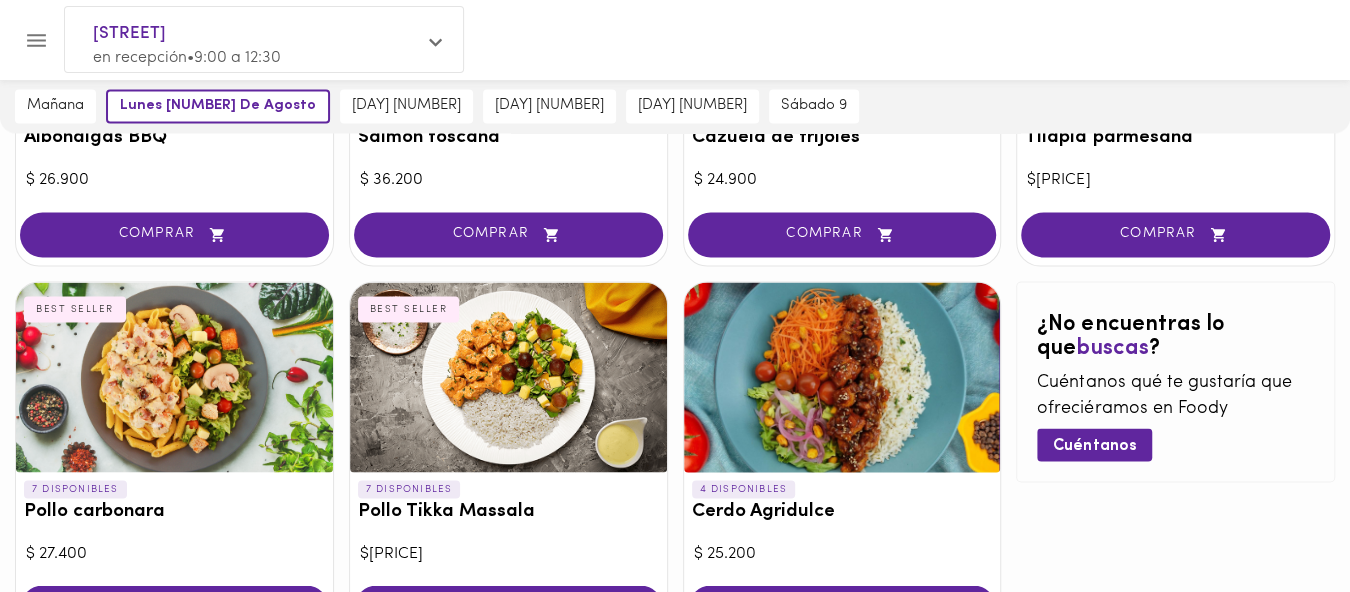 scroll, scrollTop: 1888, scrollLeft: 0, axis: vertical 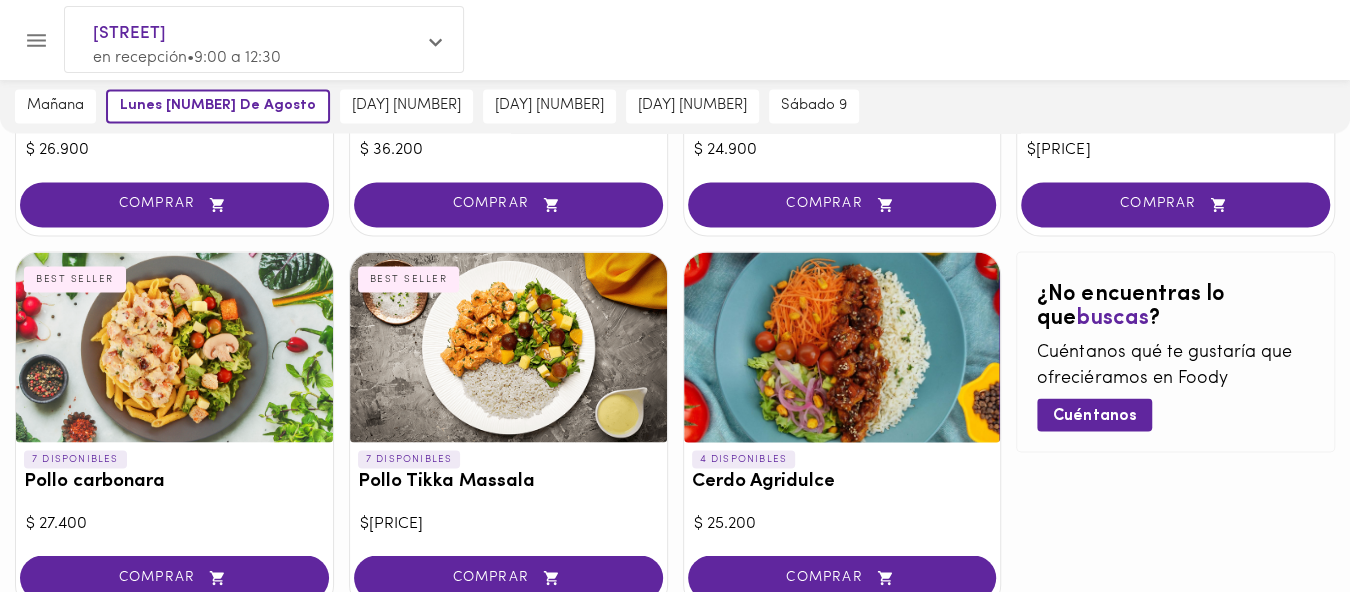 click at bounding box center (174, 347) 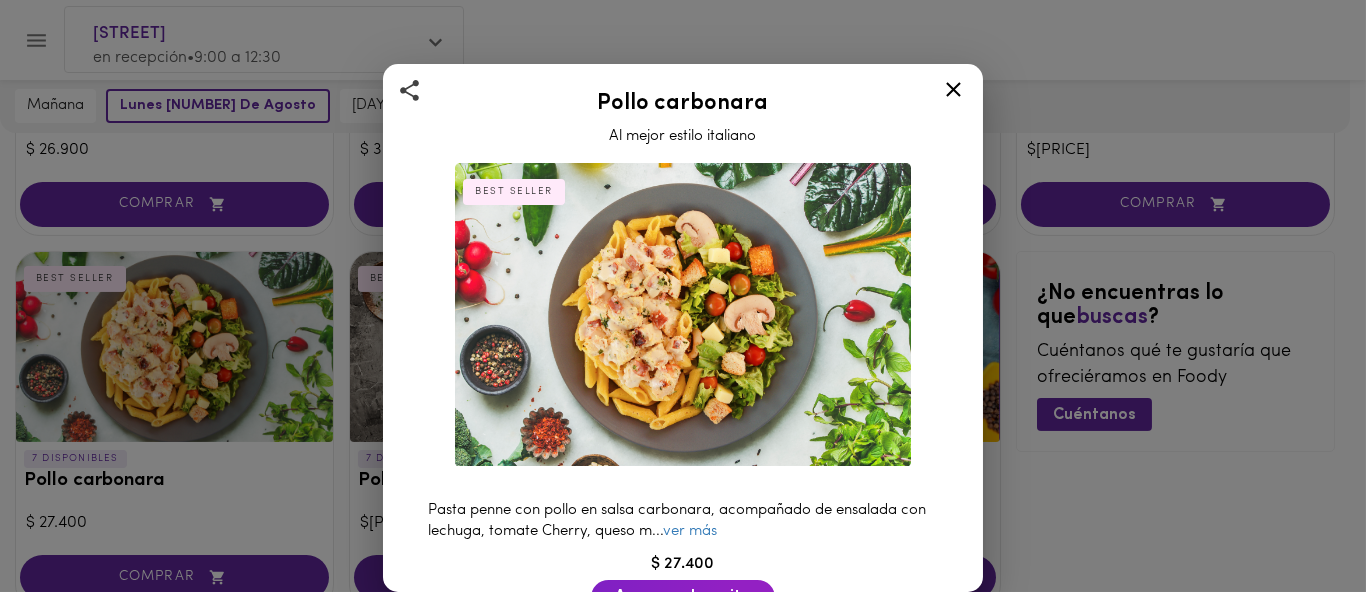 click 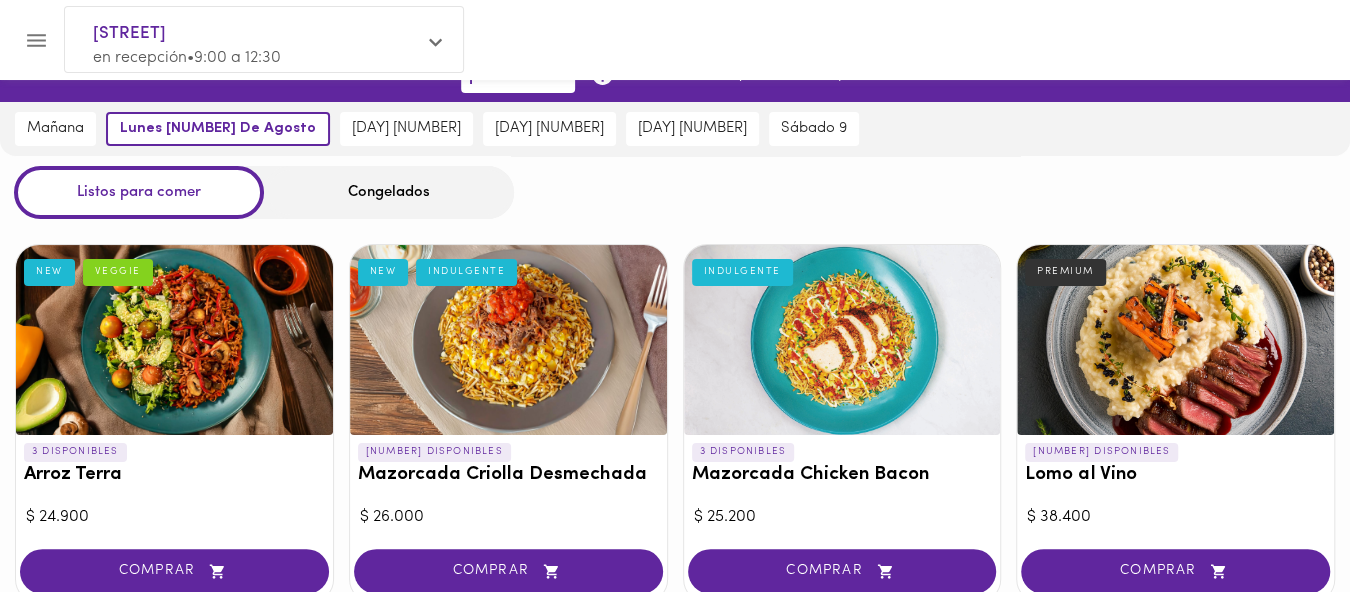 scroll, scrollTop: 0, scrollLeft: 0, axis: both 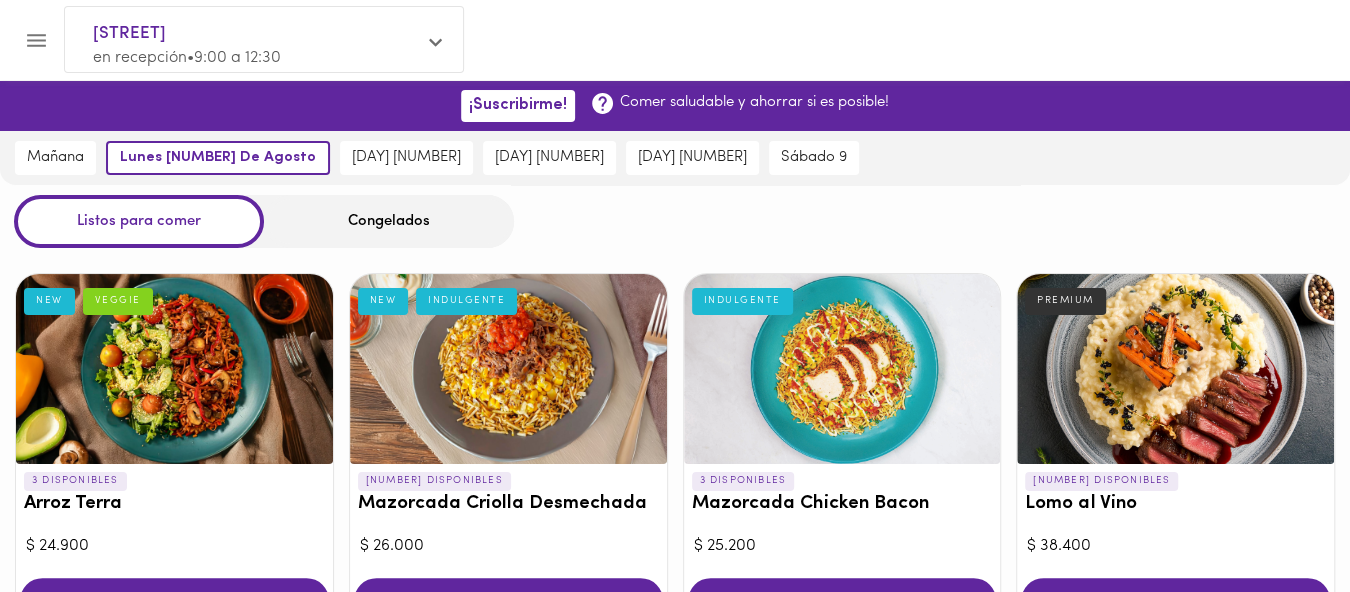 click 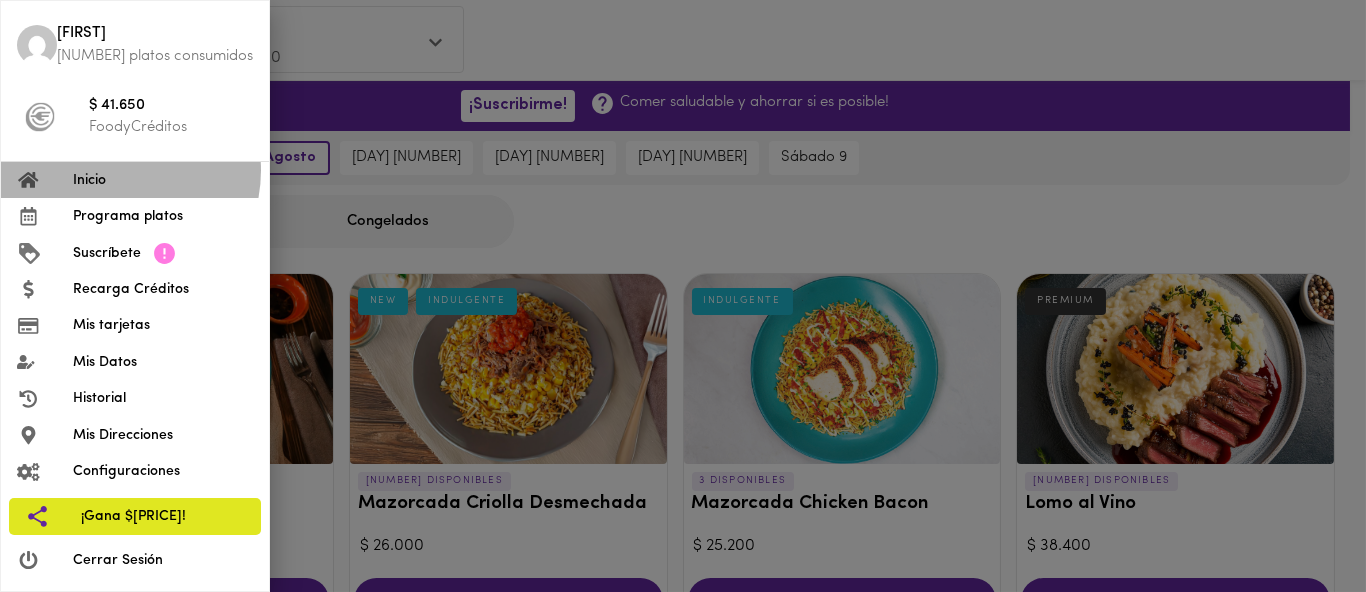 click on "Inicio" at bounding box center [163, 180] 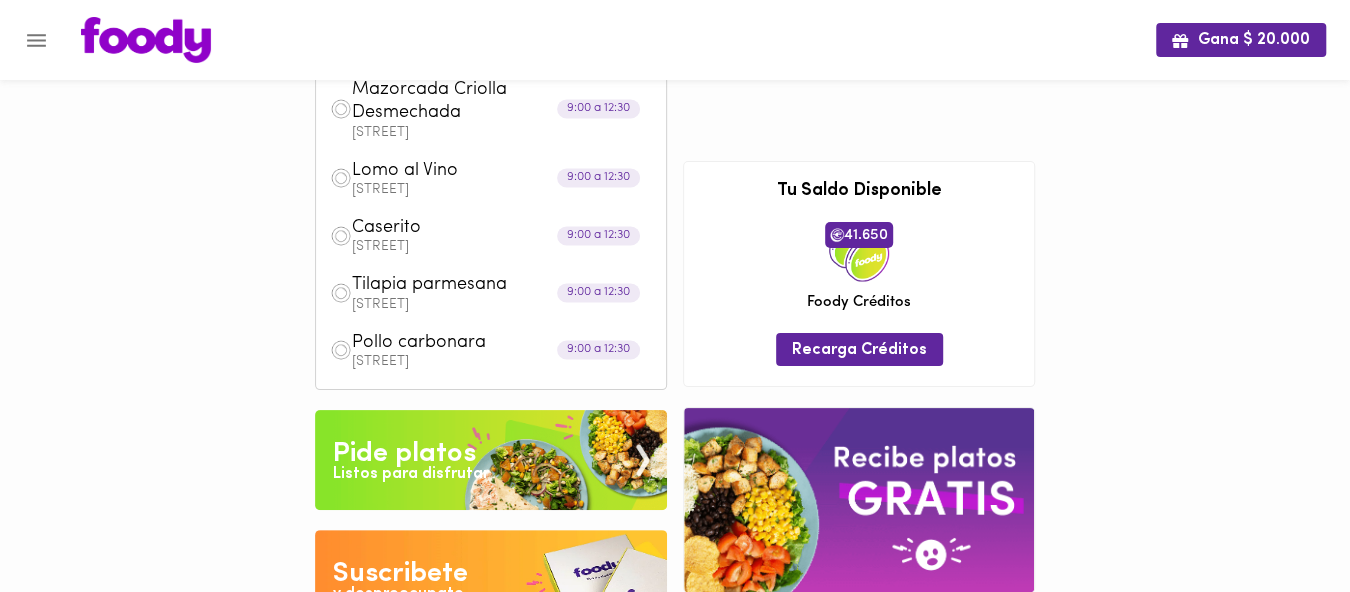 scroll, scrollTop: 0, scrollLeft: 0, axis: both 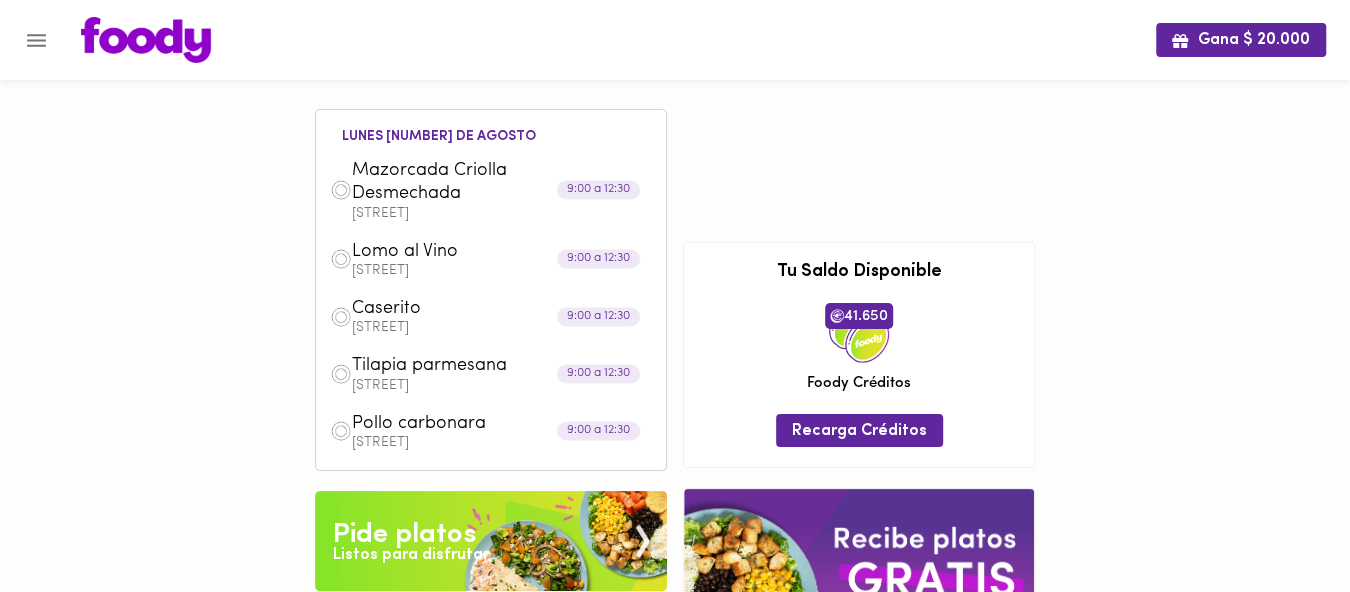 click at bounding box center [36, 40] 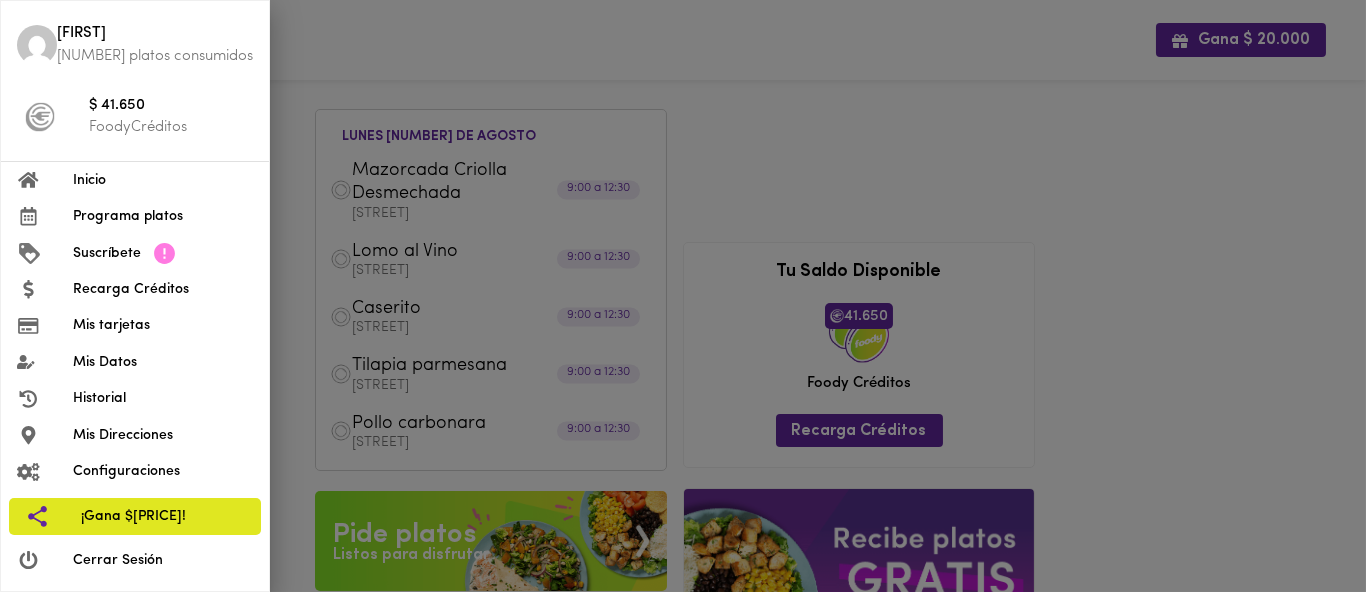 click on "Historial" at bounding box center (163, 398) 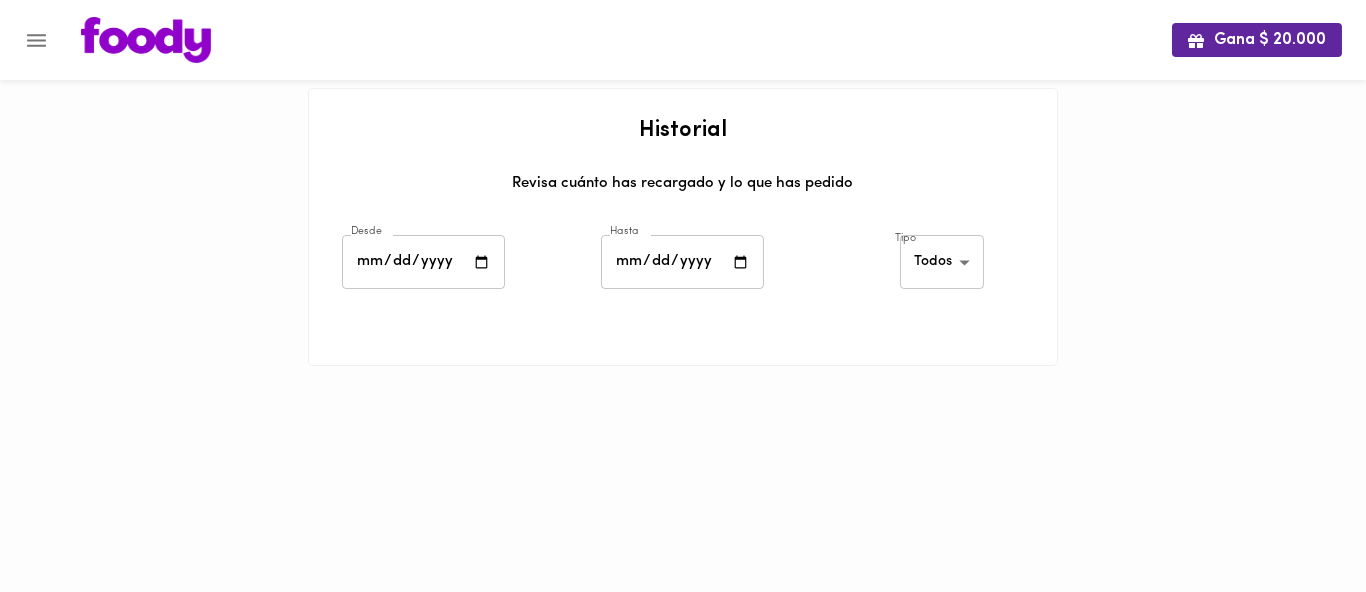 click at bounding box center (423, 262) 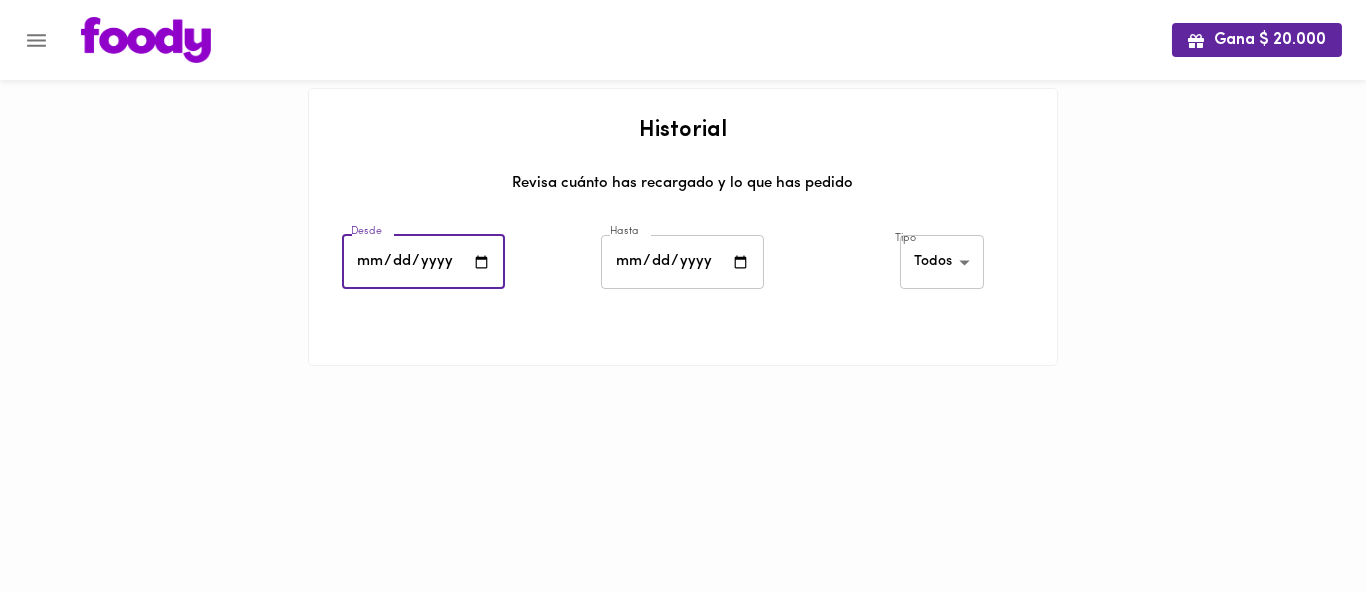 click at bounding box center [423, 262] 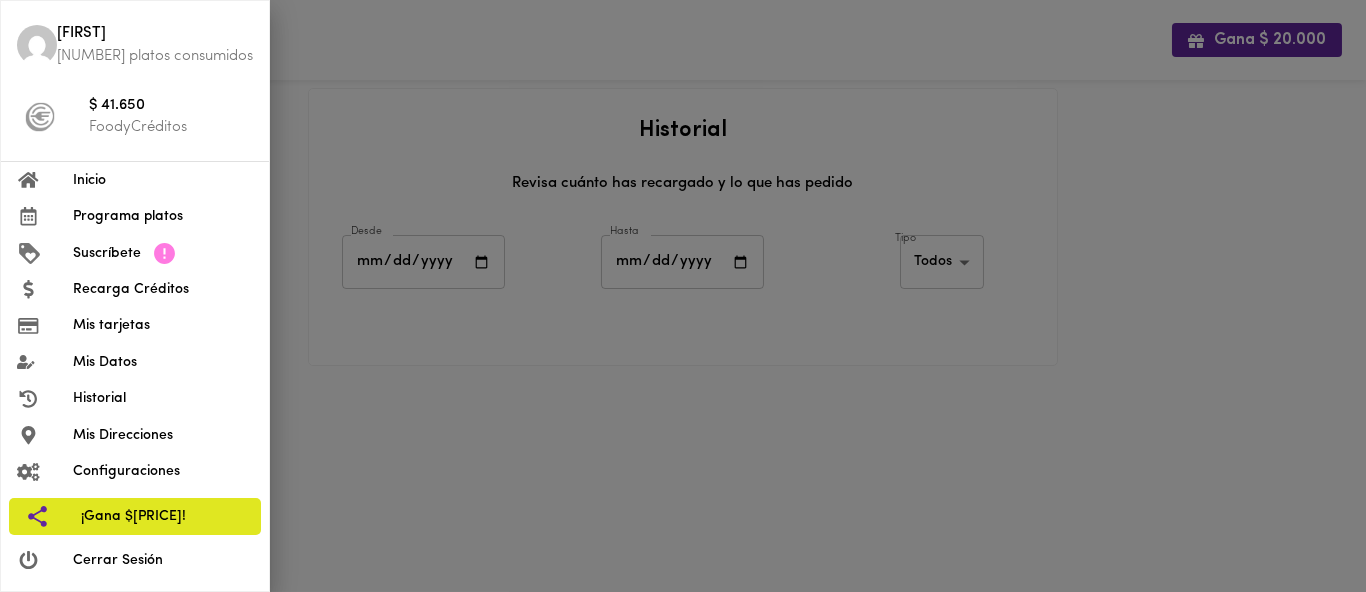 click on "Inicio" at bounding box center (163, 180) 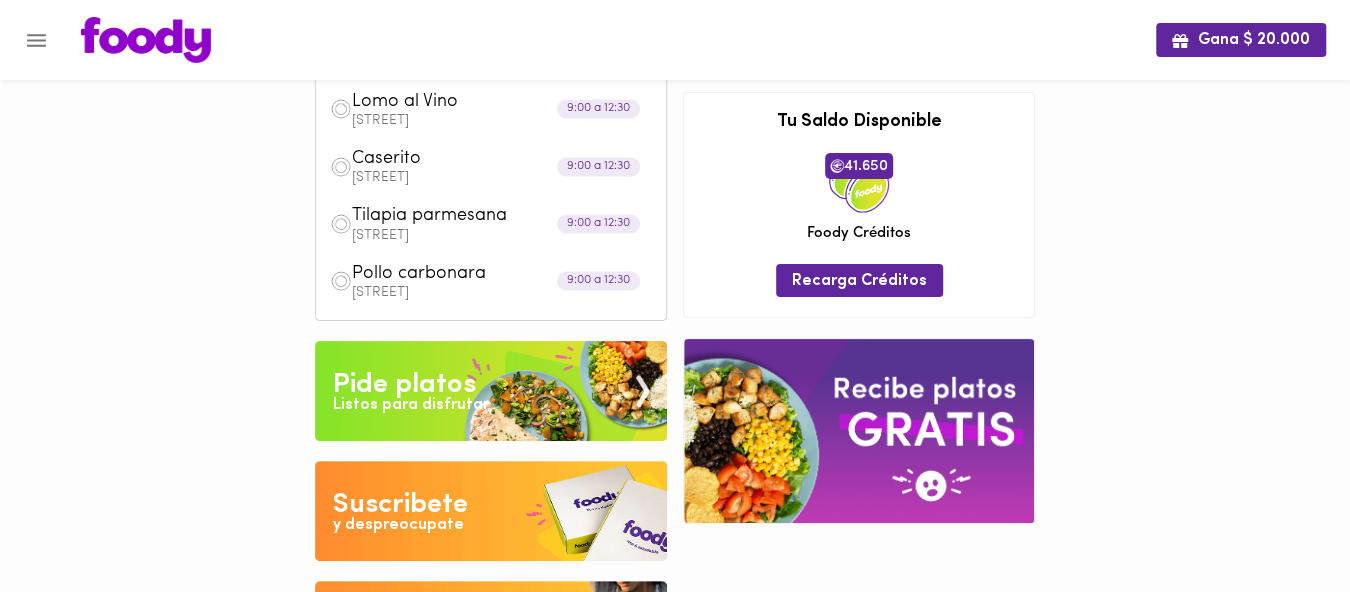 scroll, scrollTop: 0, scrollLeft: 0, axis: both 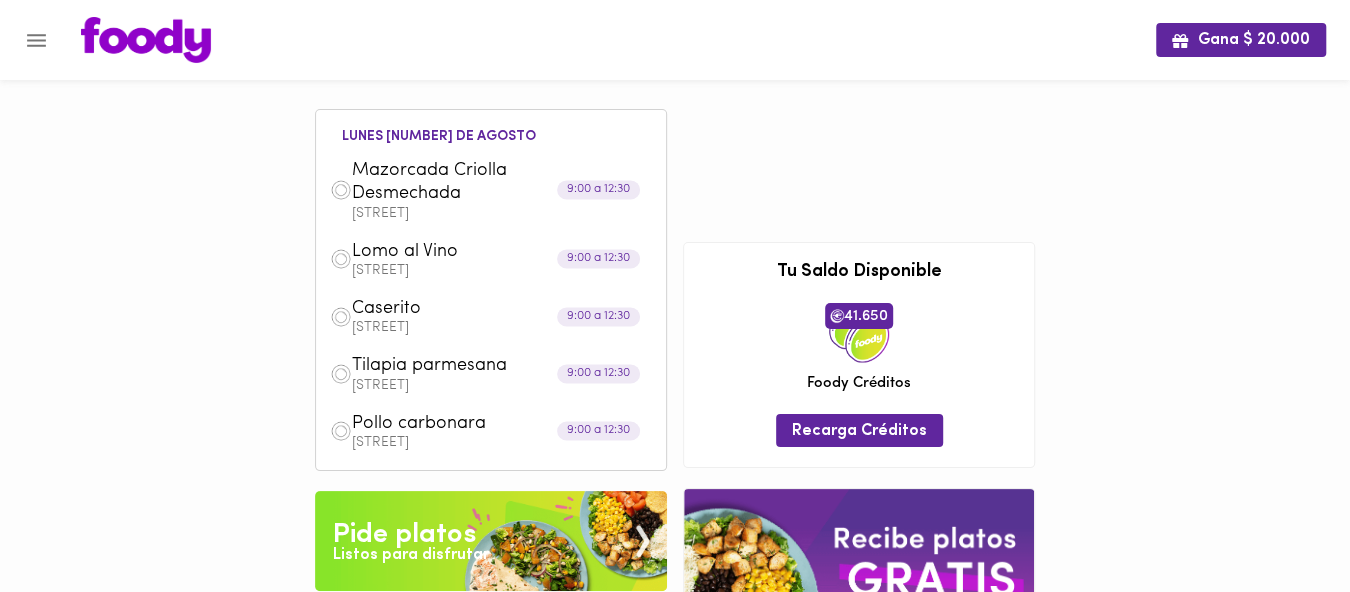 click on "[STREET] [NUMBER] # [NUMBER]" at bounding box center [491, 190] 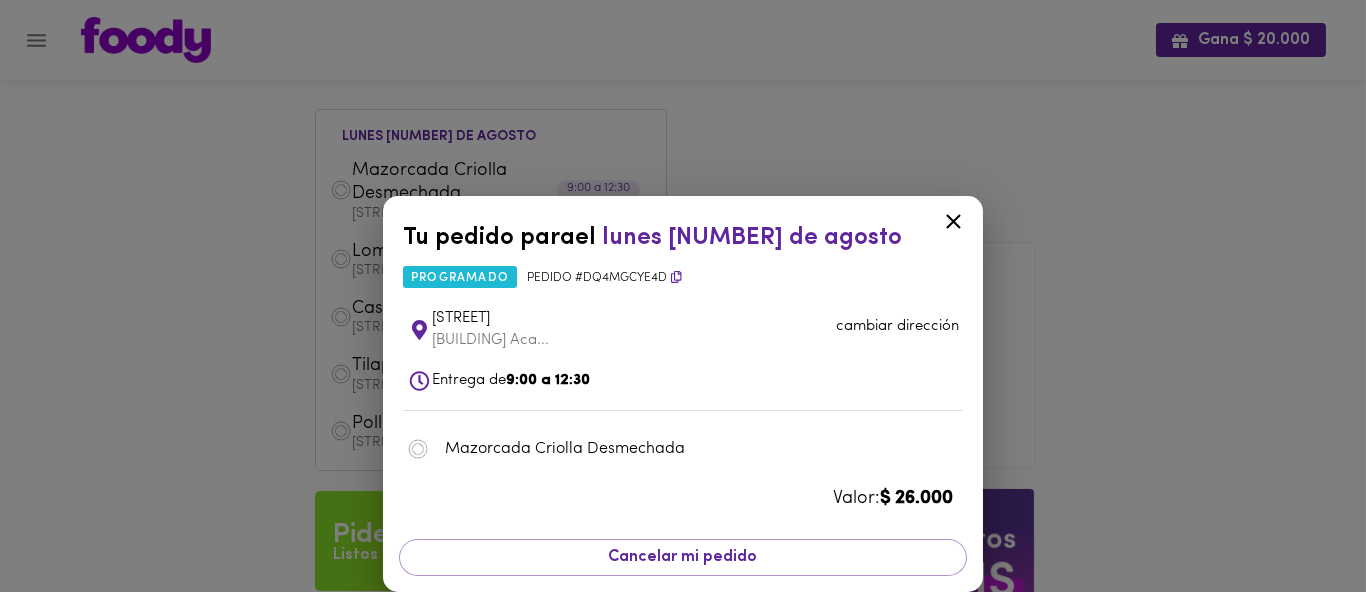 click 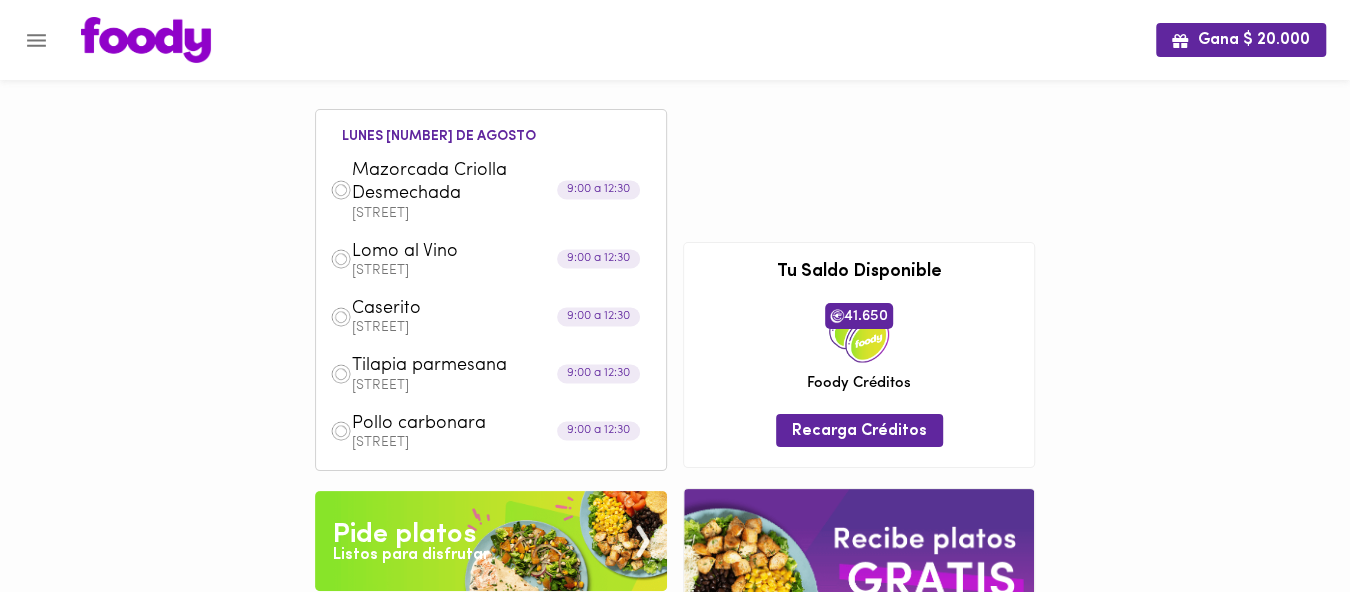 click 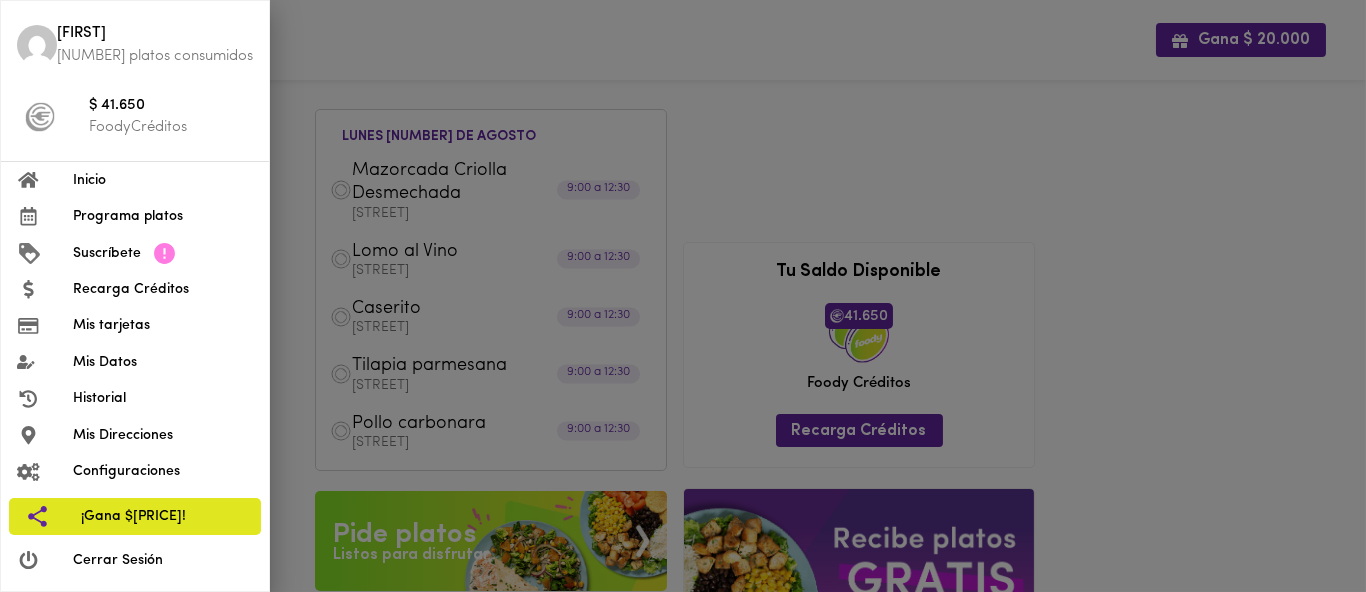 click on "Programa platos" at bounding box center [163, 216] 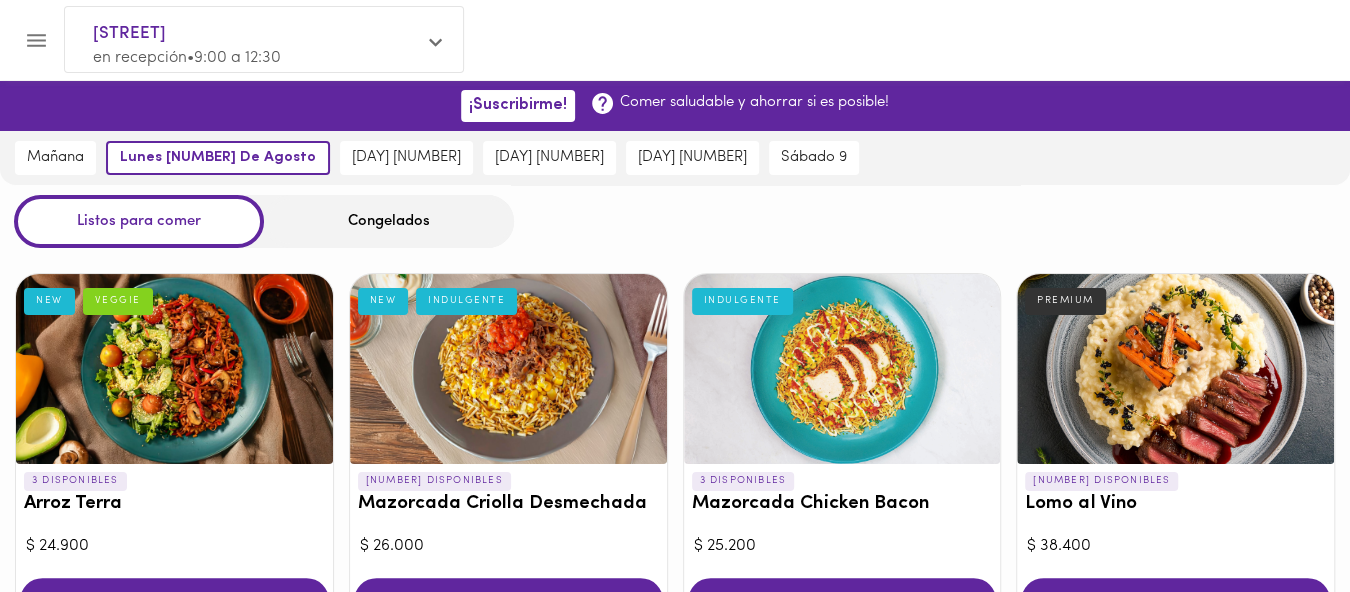 click on "Congelados" at bounding box center (389, 221) 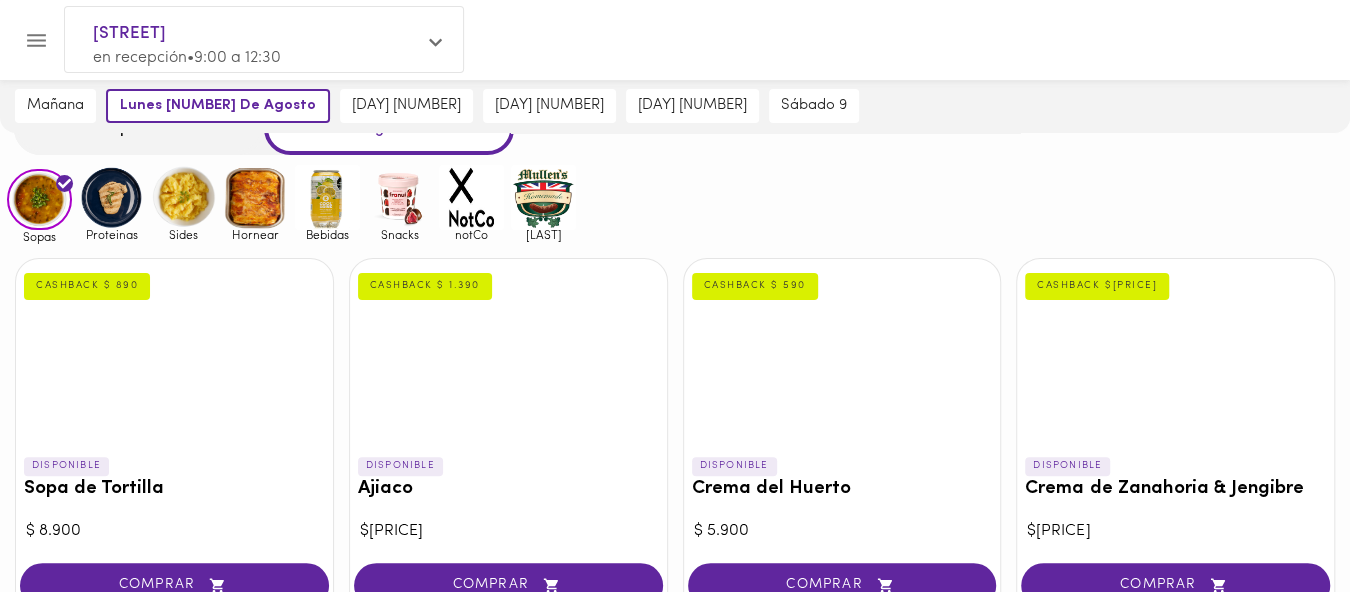 scroll, scrollTop: 0, scrollLeft: 0, axis: both 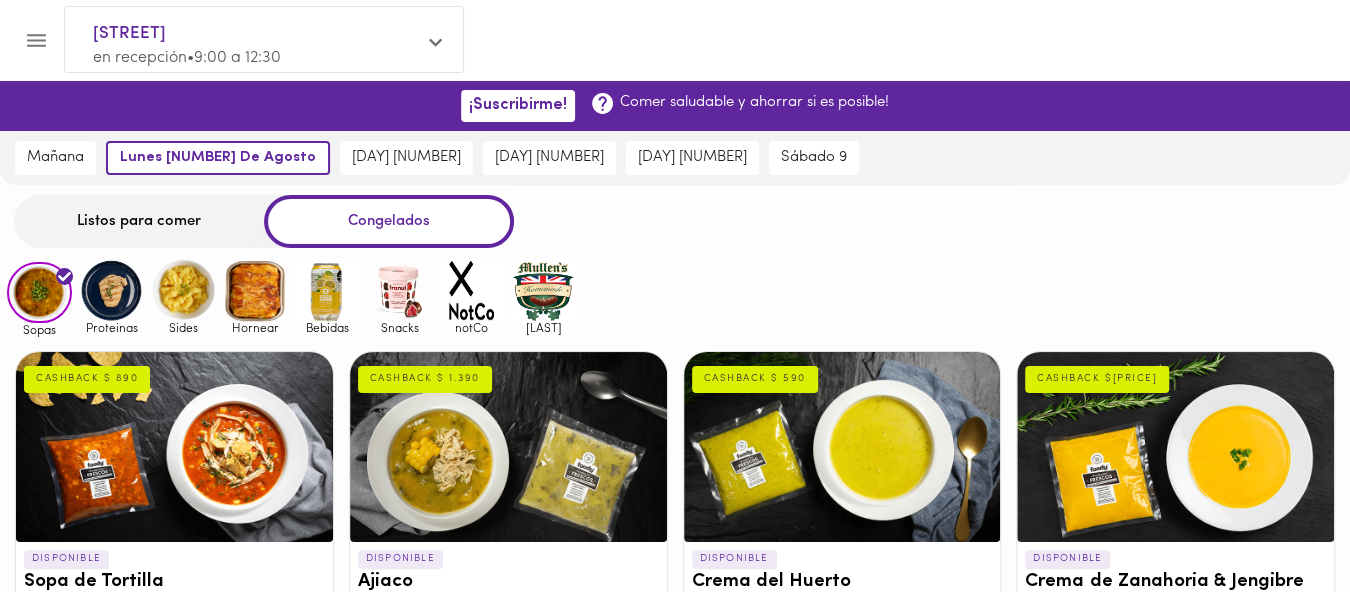 click on "Listos para comer" at bounding box center (139, 221) 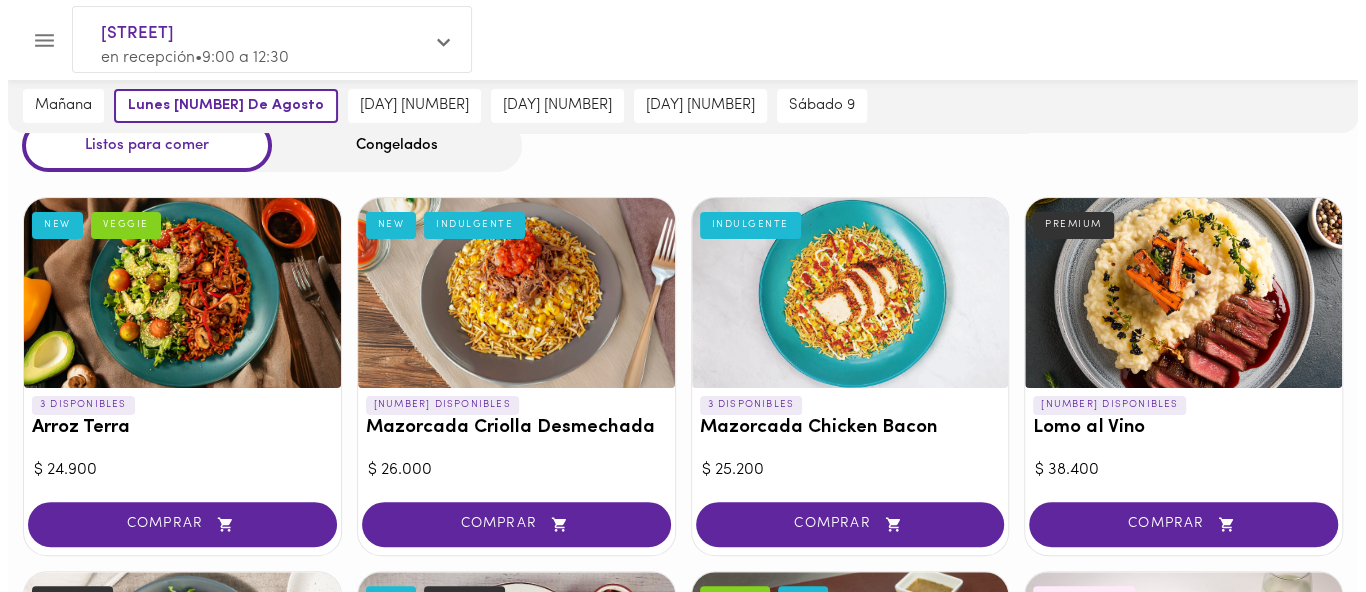 scroll, scrollTop: 110, scrollLeft: 0, axis: vertical 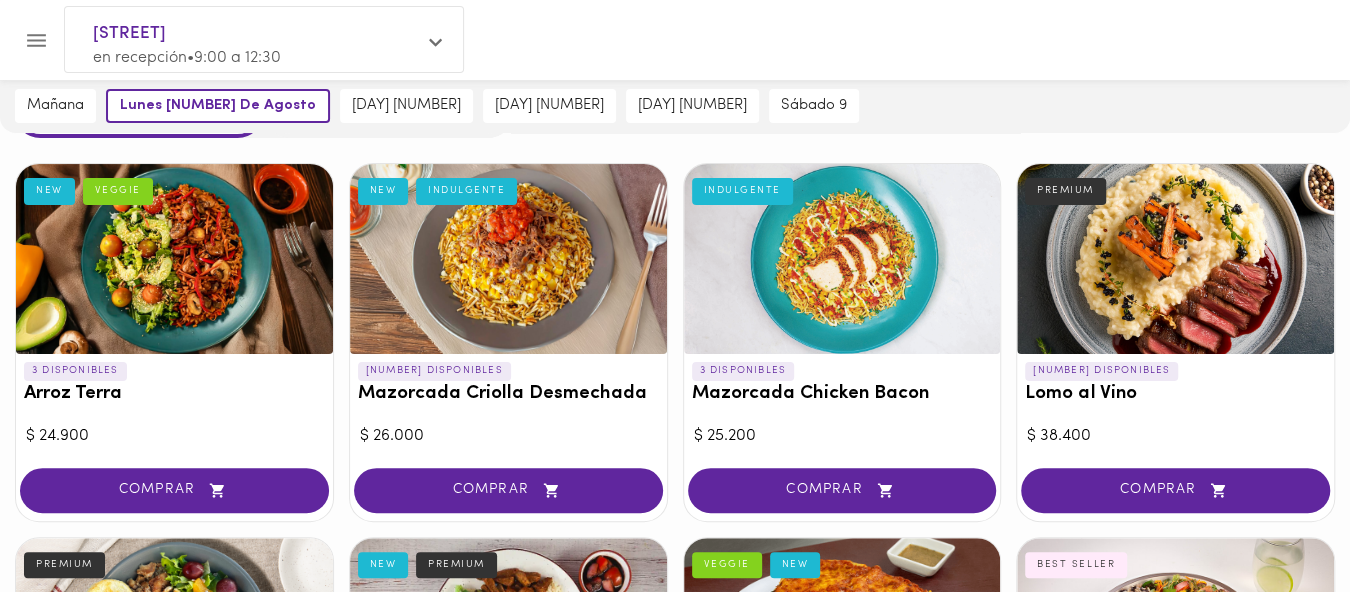 click at bounding box center (508, 259) 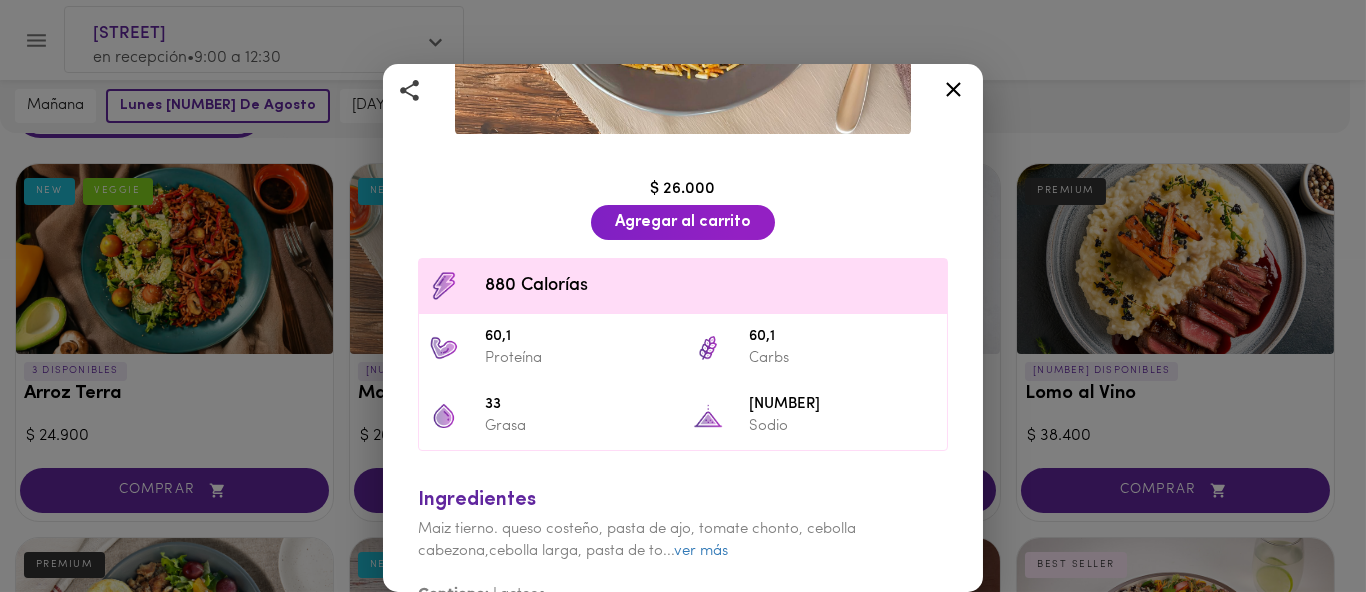 scroll, scrollTop: 362, scrollLeft: 0, axis: vertical 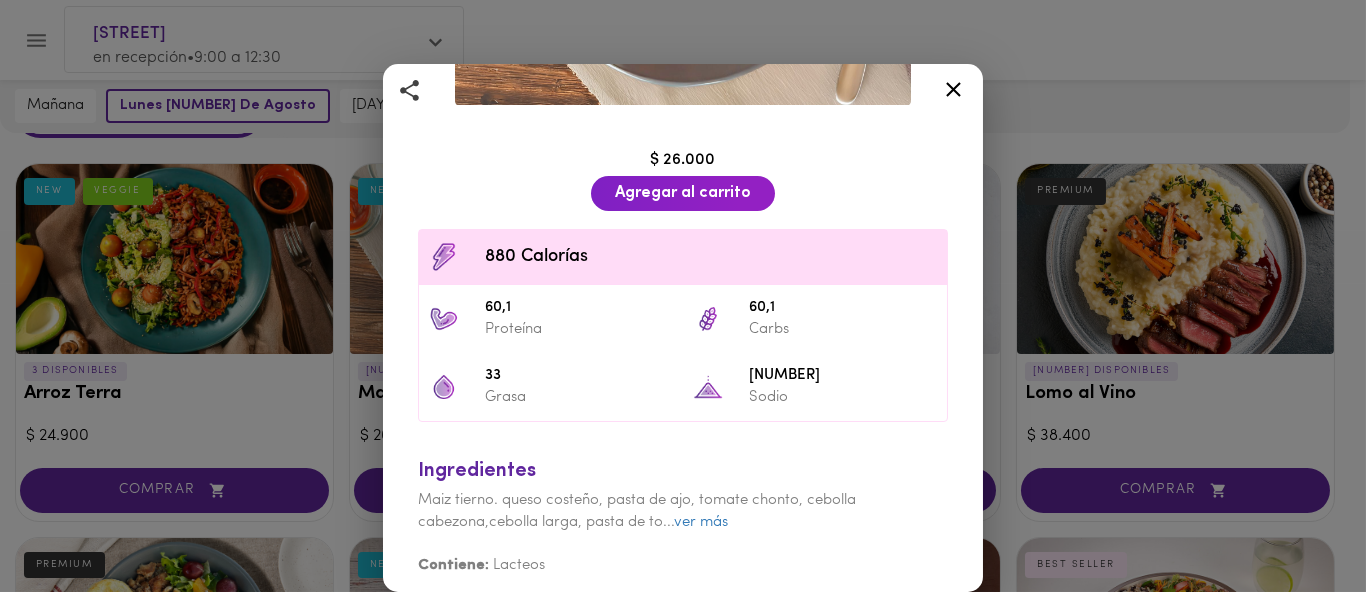click 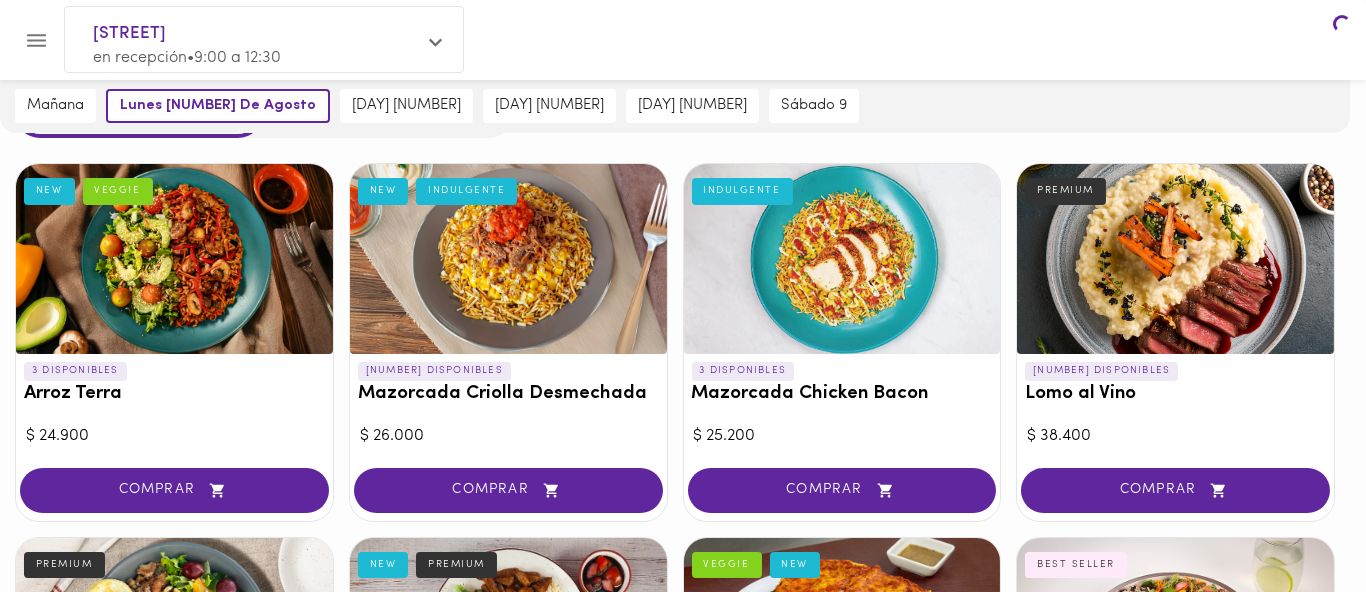 scroll, scrollTop: 0, scrollLeft: 0, axis: both 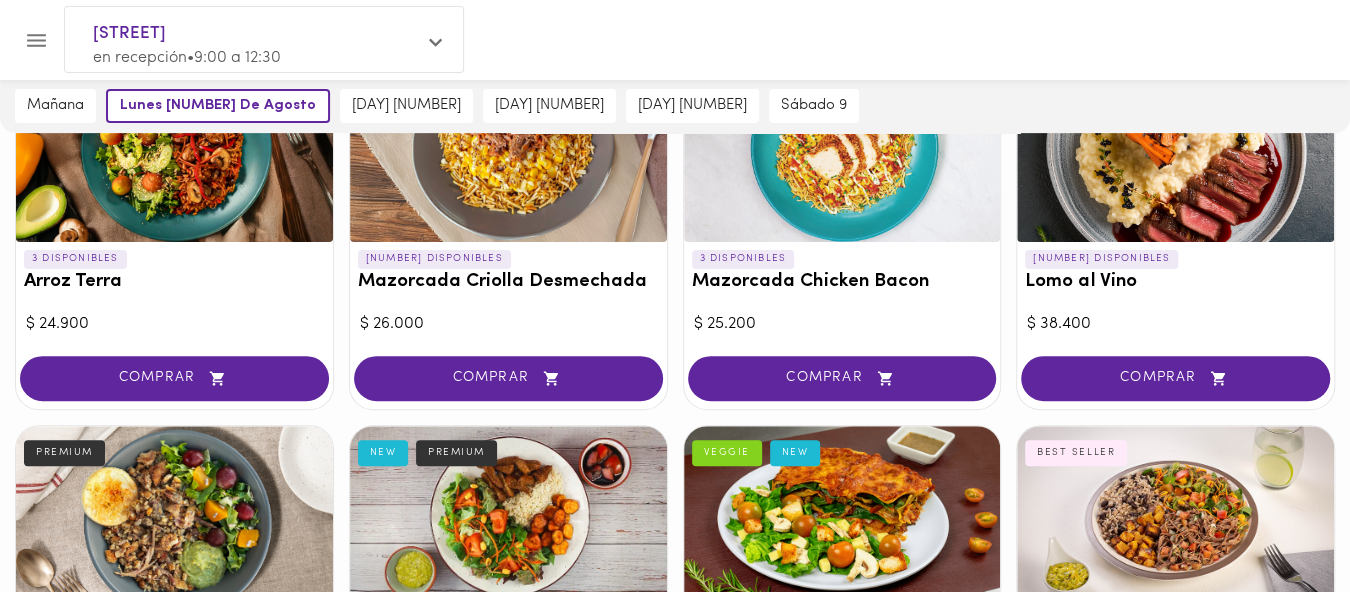 click at bounding box center (1175, 147) 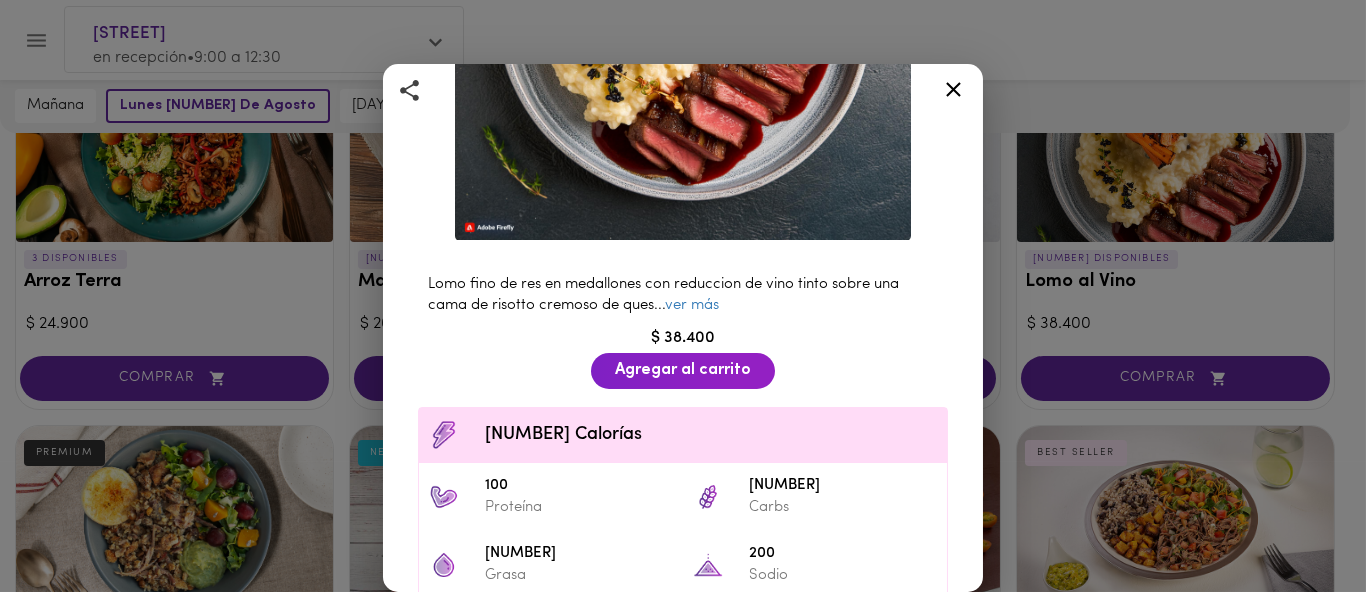 scroll, scrollTop: 551, scrollLeft: 0, axis: vertical 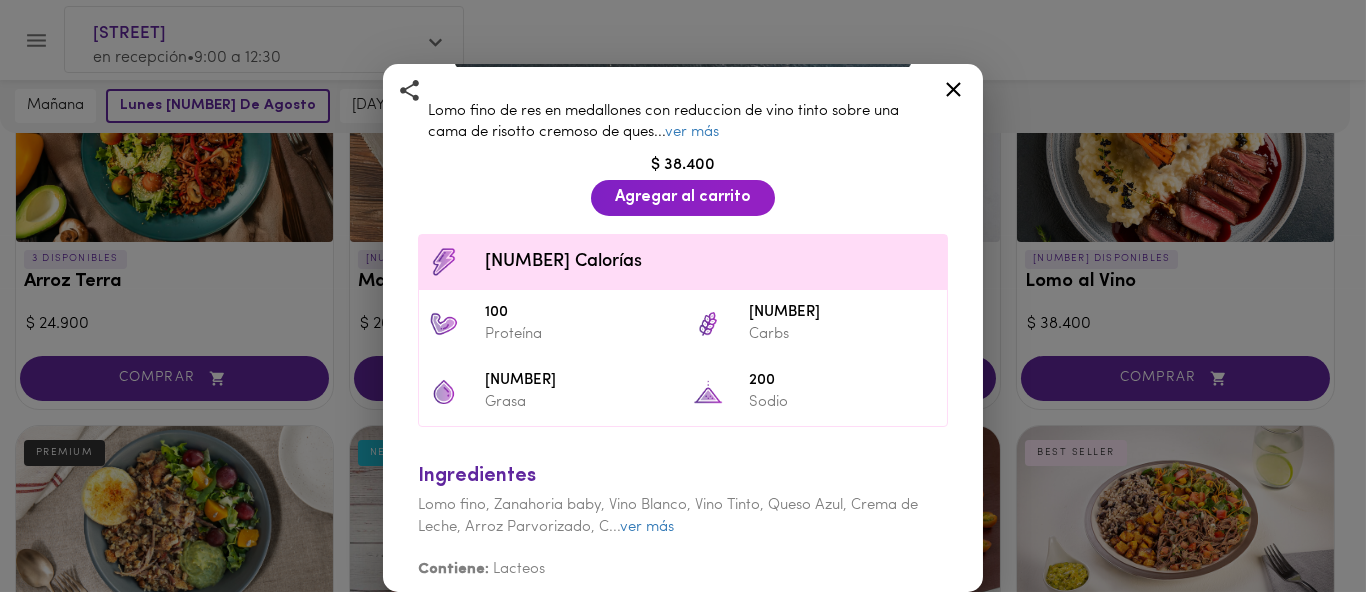 click 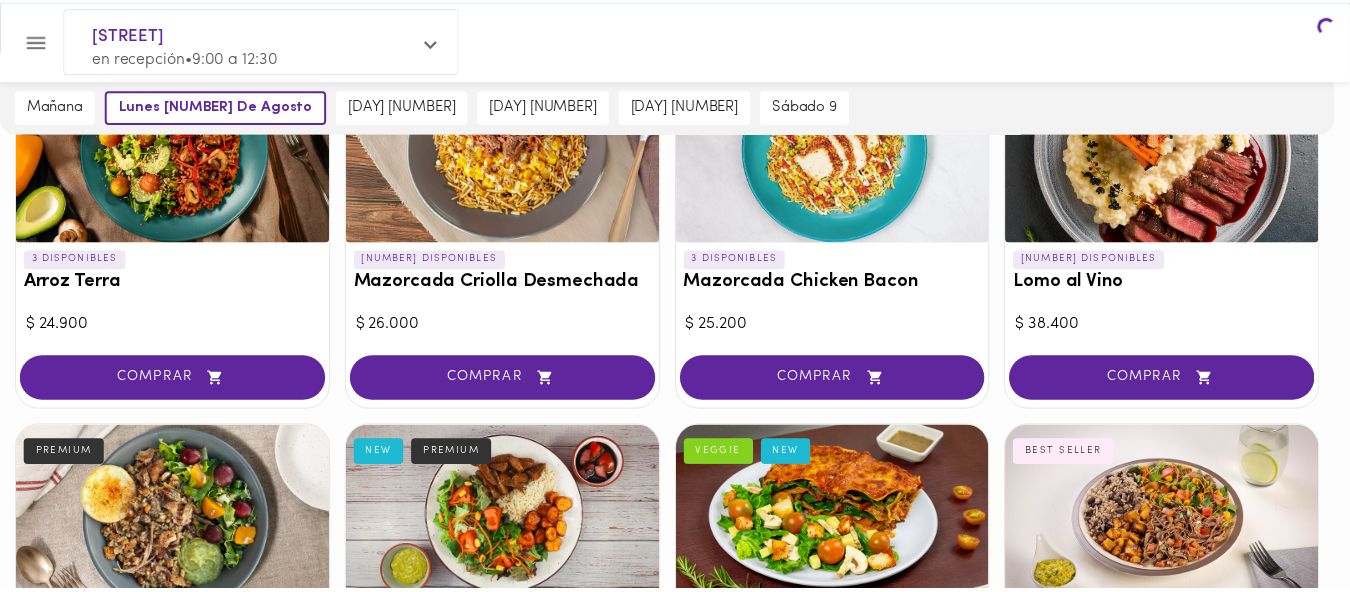 scroll, scrollTop: 0, scrollLeft: 0, axis: both 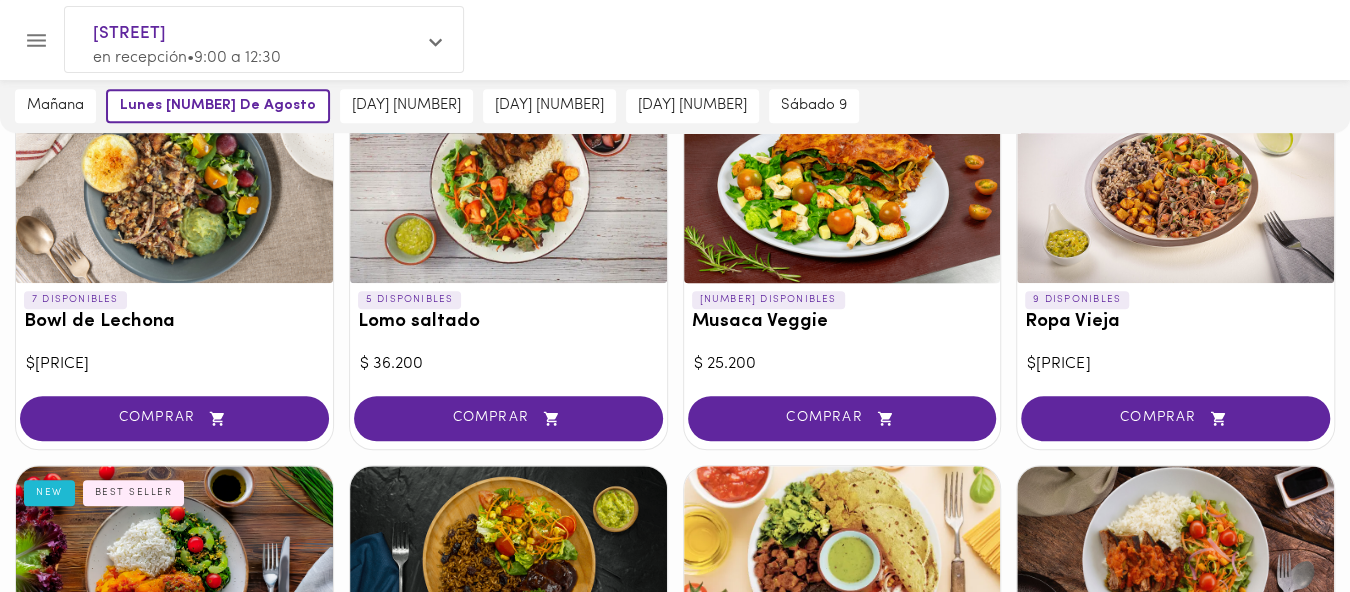 click at bounding box center [842, 188] 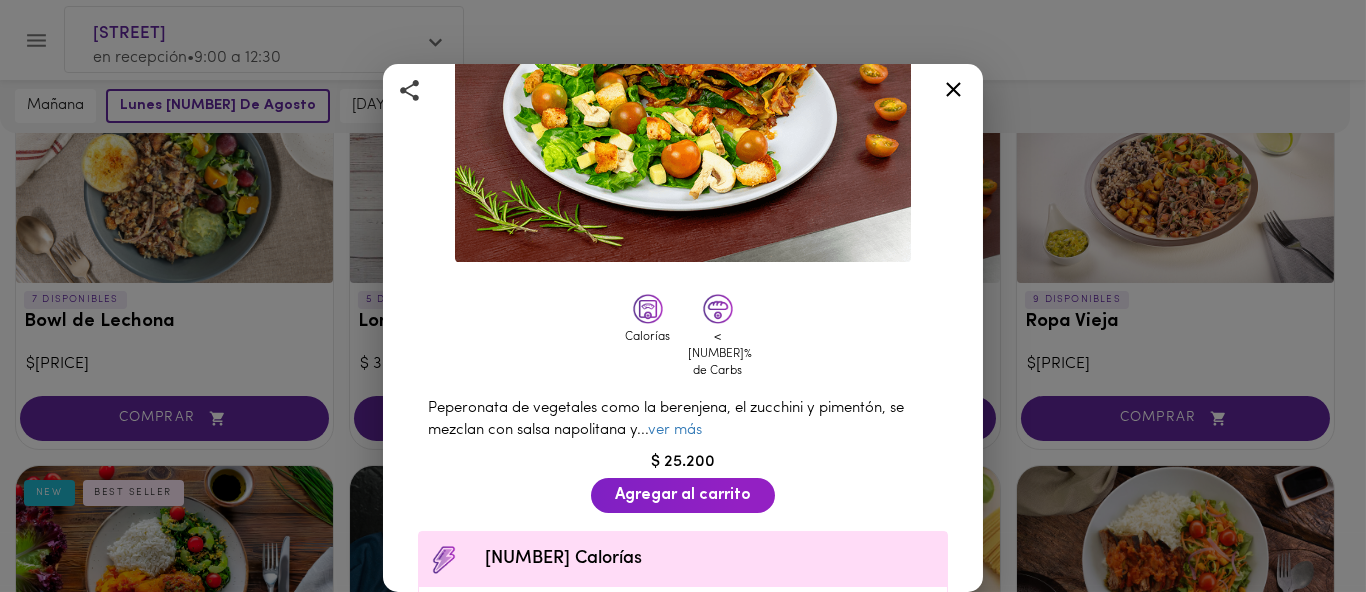 scroll, scrollTop: 511, scrollLeft: 0, axis: vertical 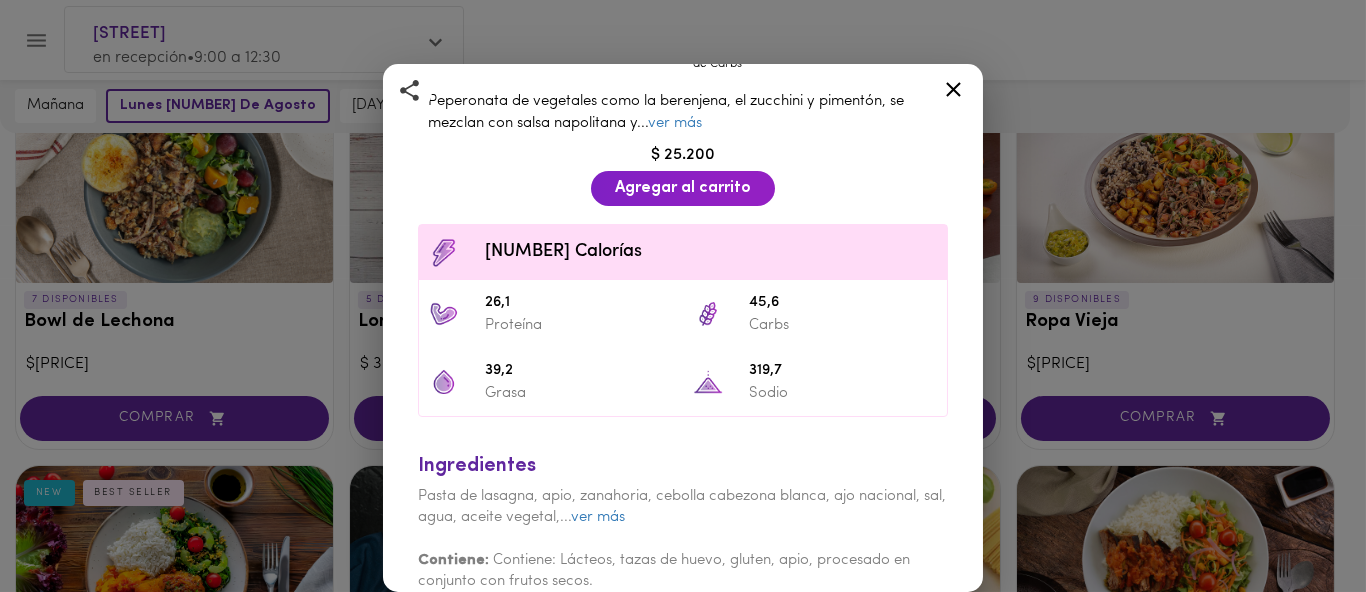 click at bounding box center (953, 93) 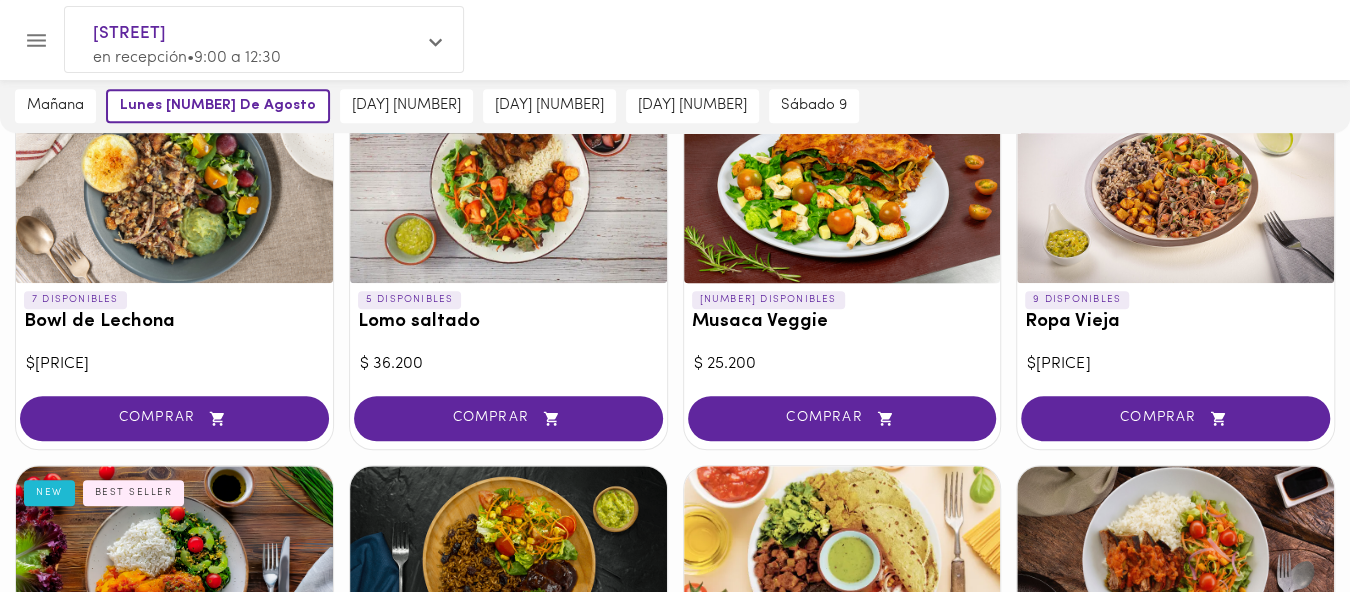 click at bounding box center (1175, 188) 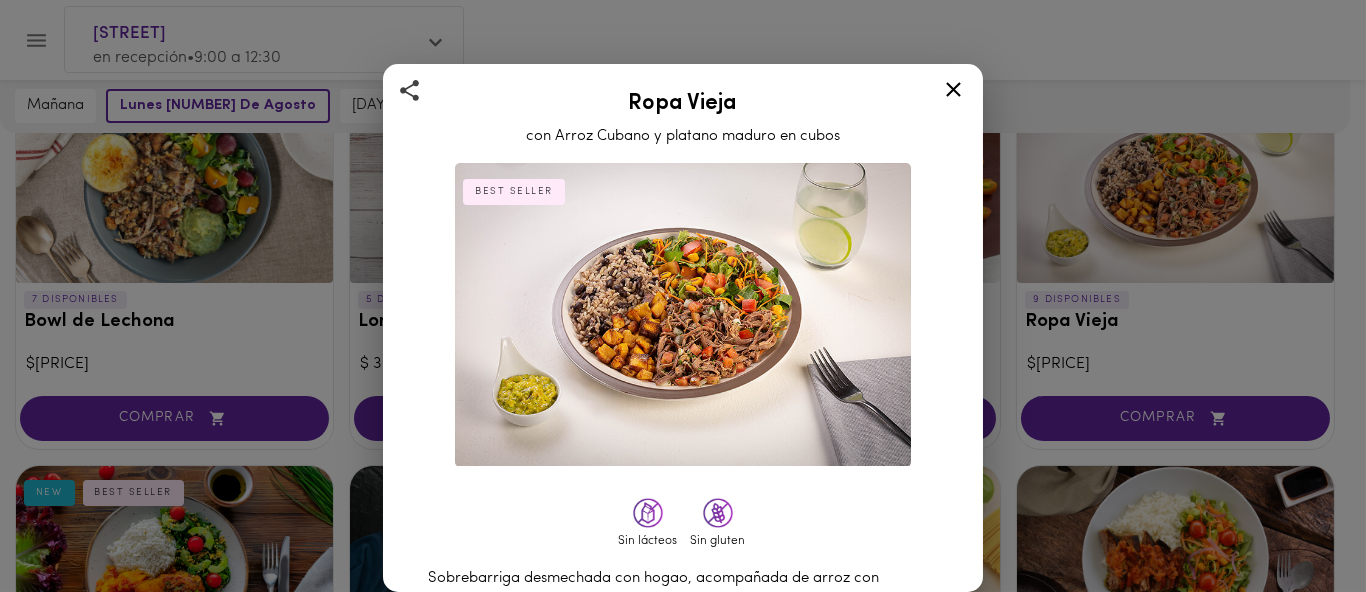 scroll, scrollTop: 428, scrollLeft: 0, axis: vertical 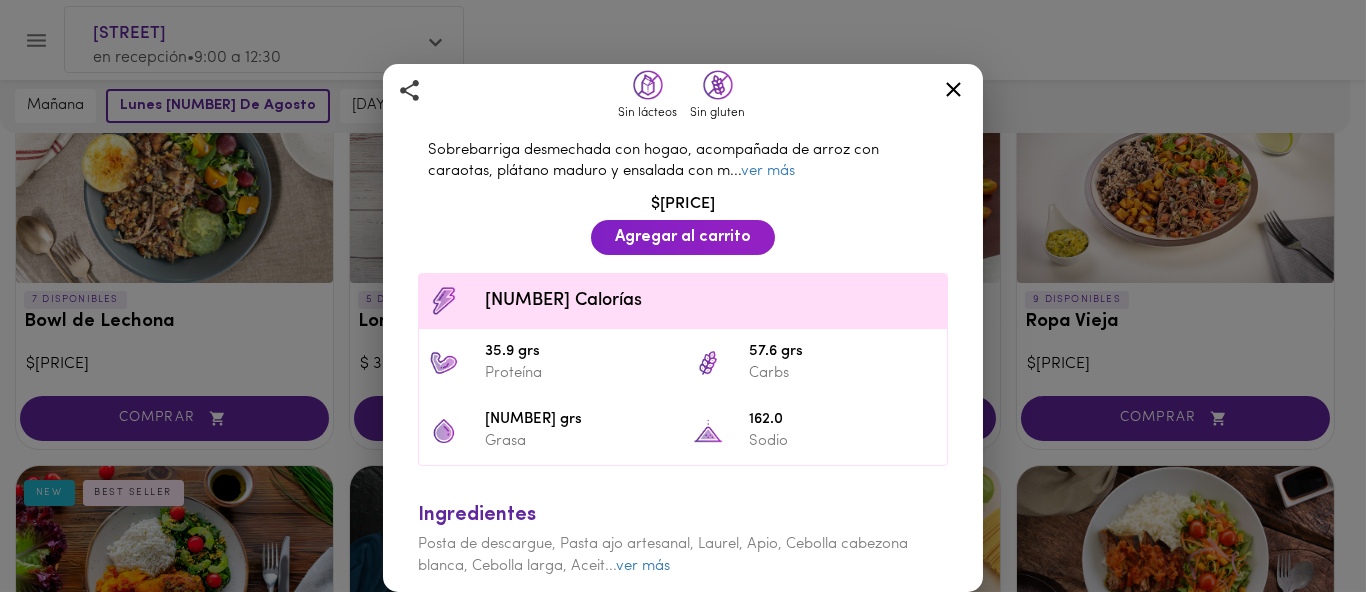 click 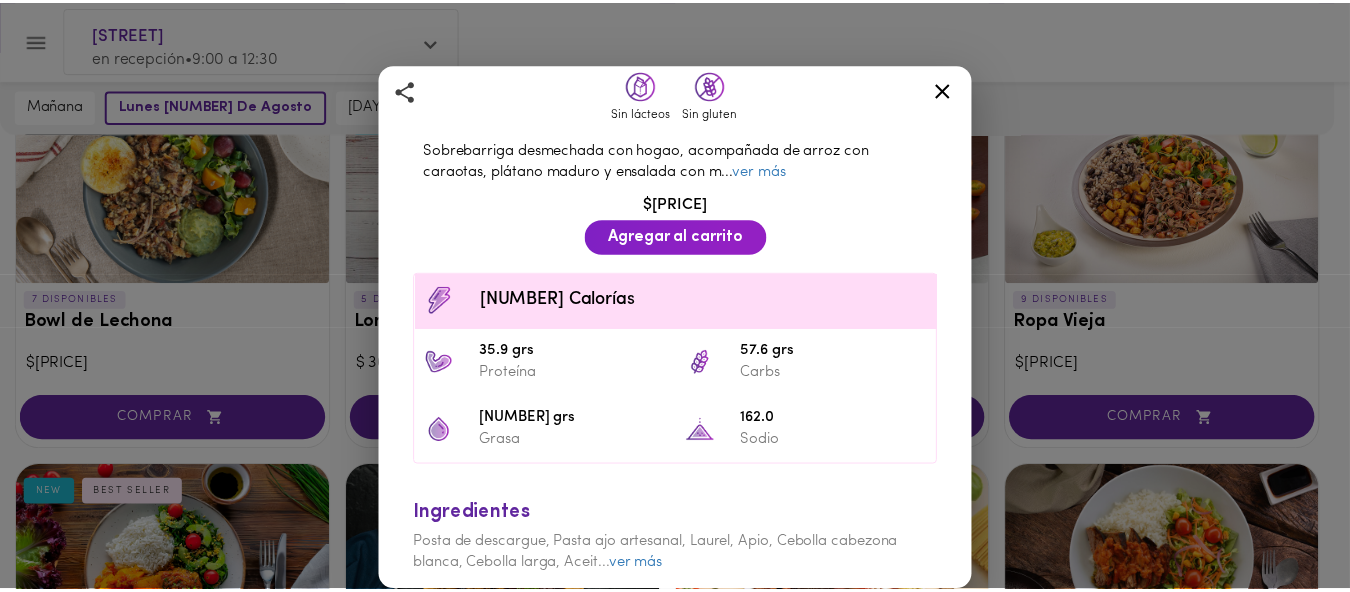 scroll, scrollTop: 0, scrollLeft: 0, axis: both 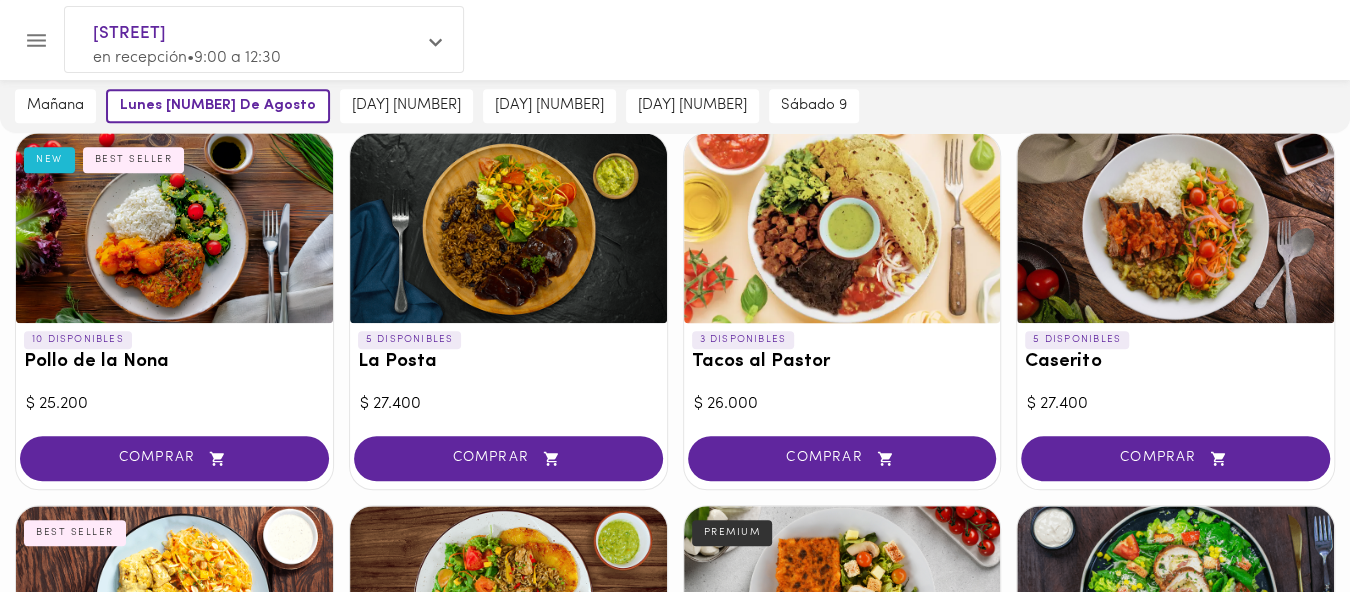 click at bounding box center [508, 228] 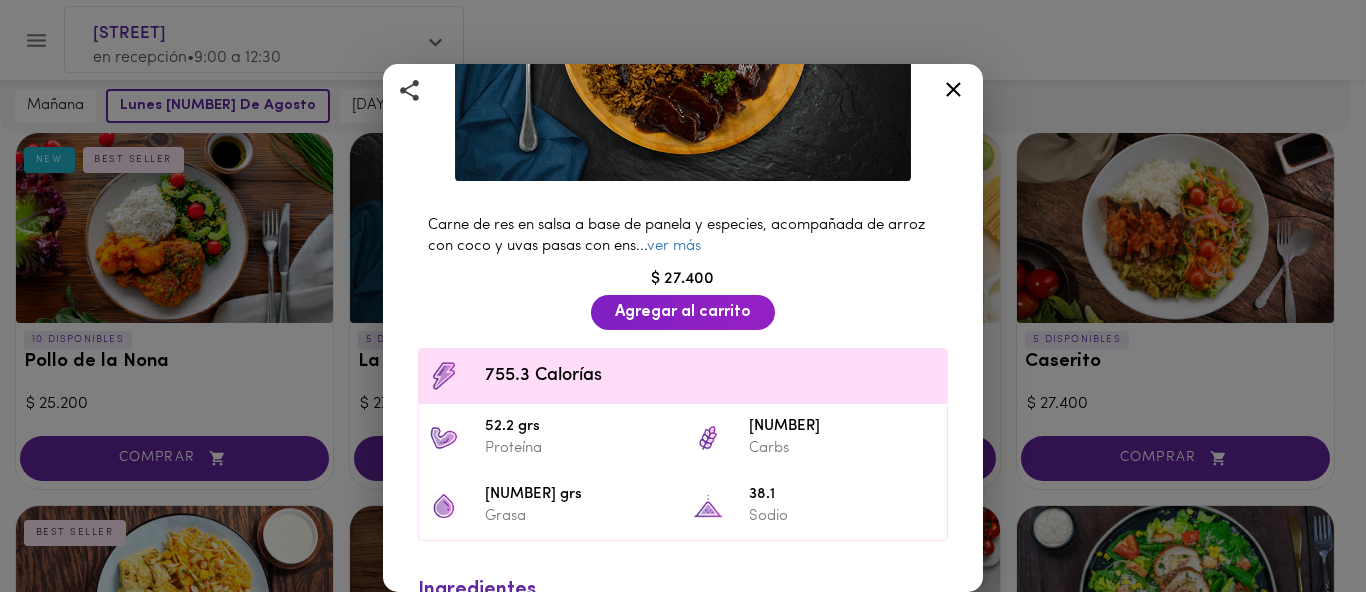 scroll, scrollTop: 404, scrollLeft: 0, axis: vertical 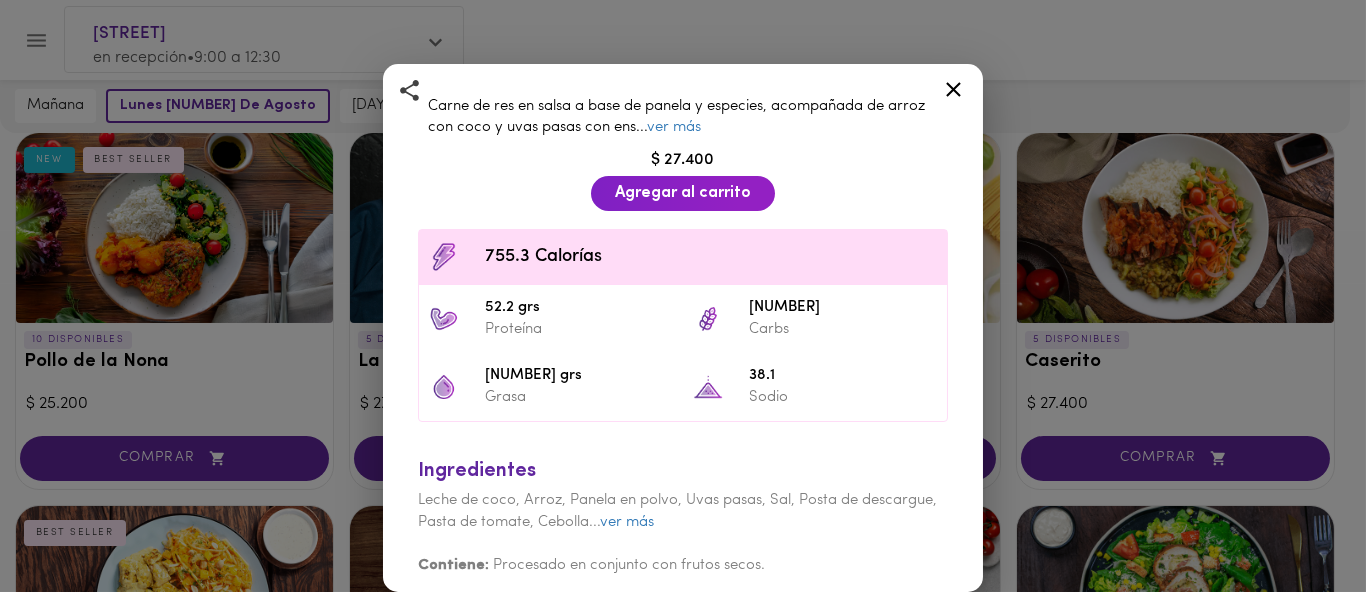 click 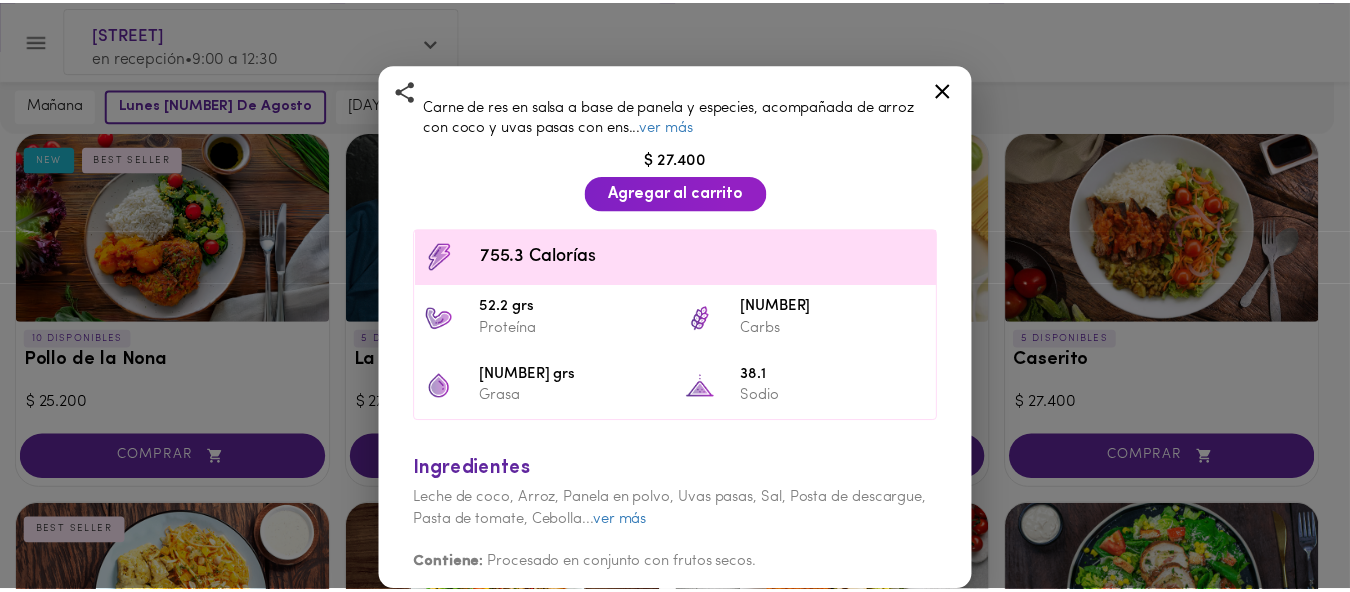 scroll, scrollTop: 0, scrollLeft: 0, axis: both 